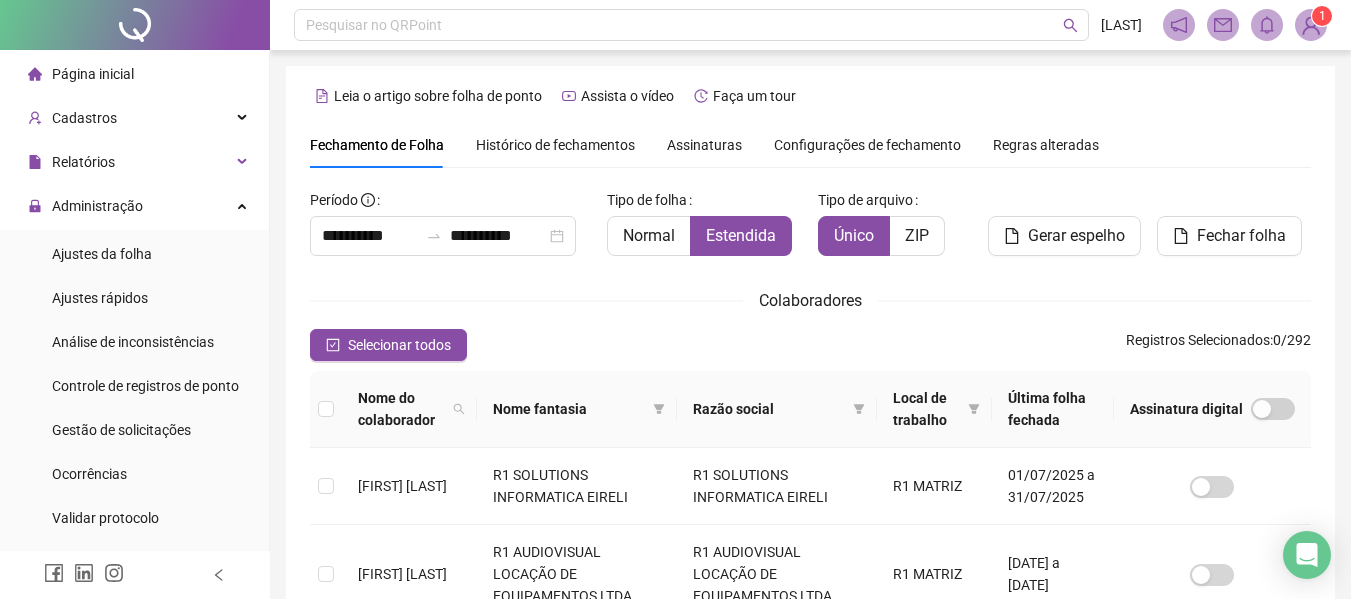 scroll, scrollTop: 0, scrollLeft: 0, axis: both 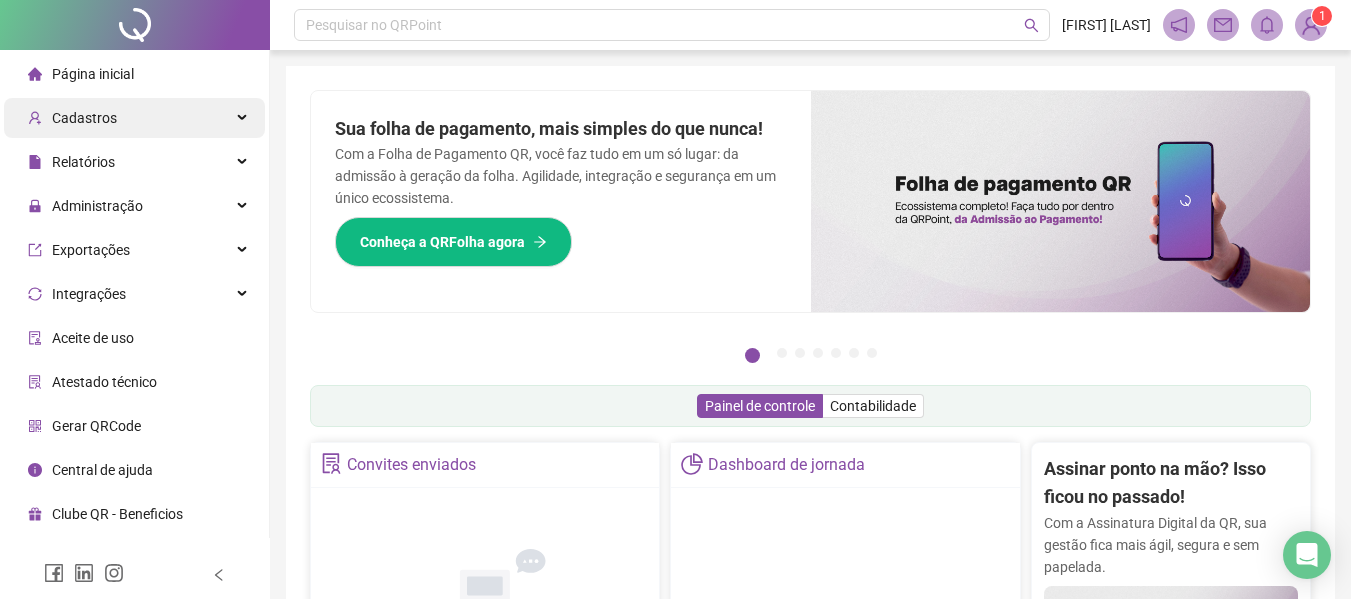 click on "Cadastros" at bounding box center (134, 118) 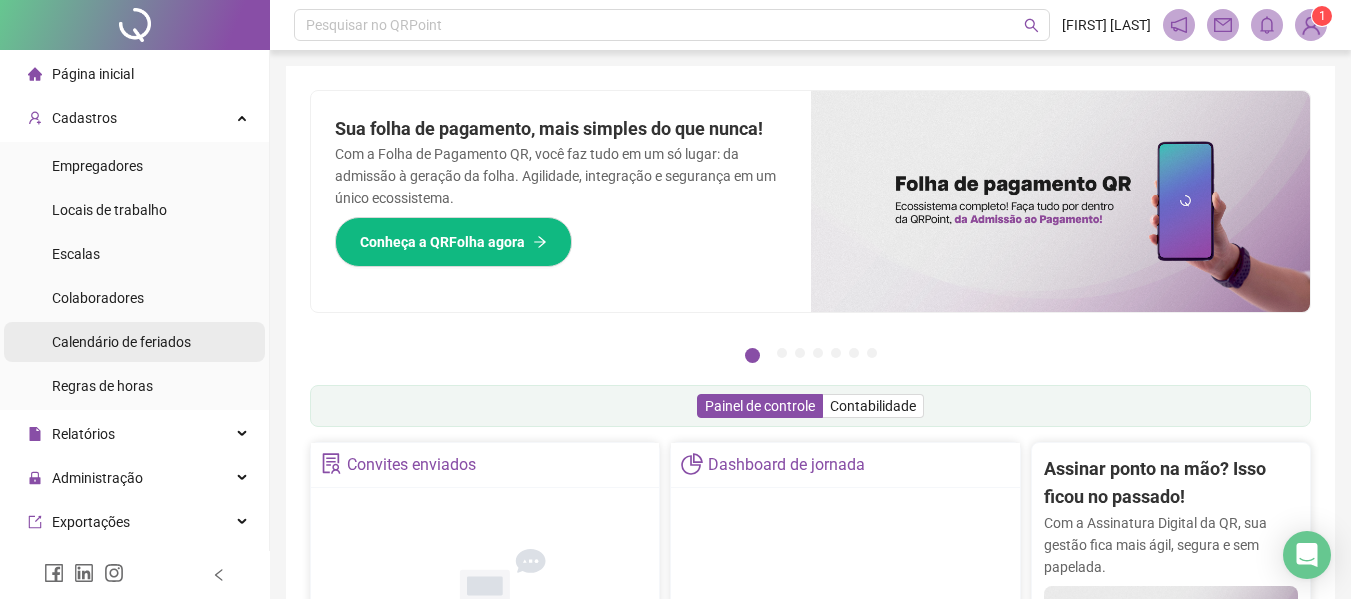 scroll, scrollTop: 100, scrollLeft: 0, axis: vertical 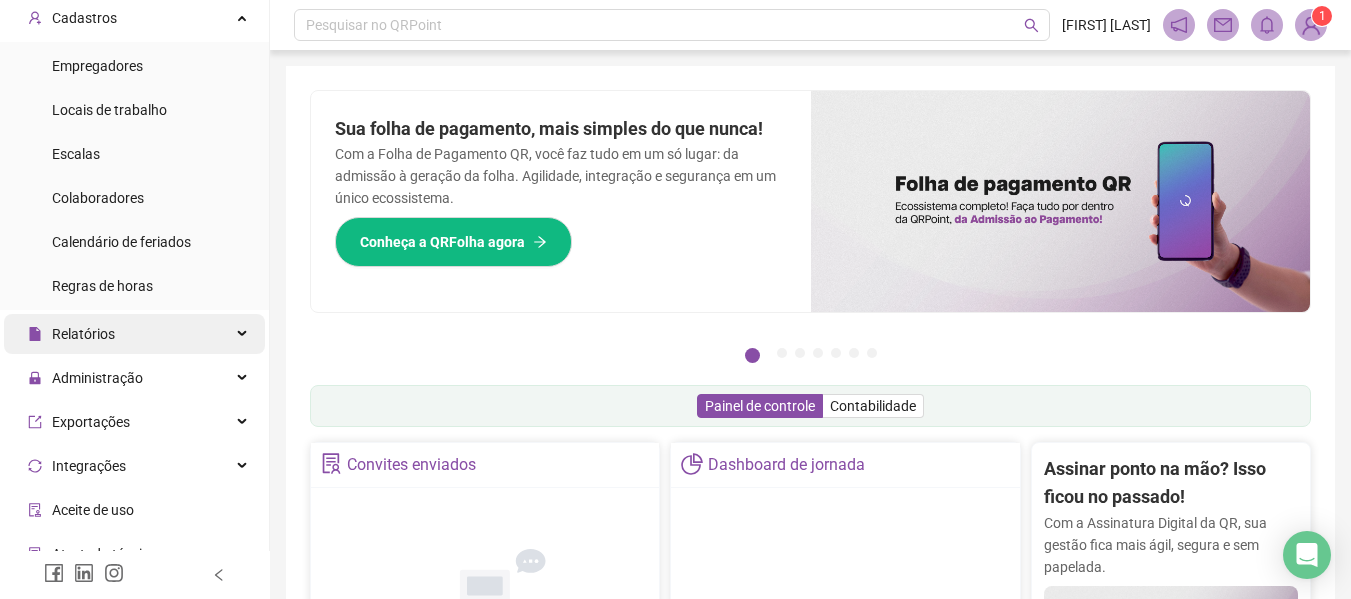 click on "Relatórios" at bounding box center (134, 334) 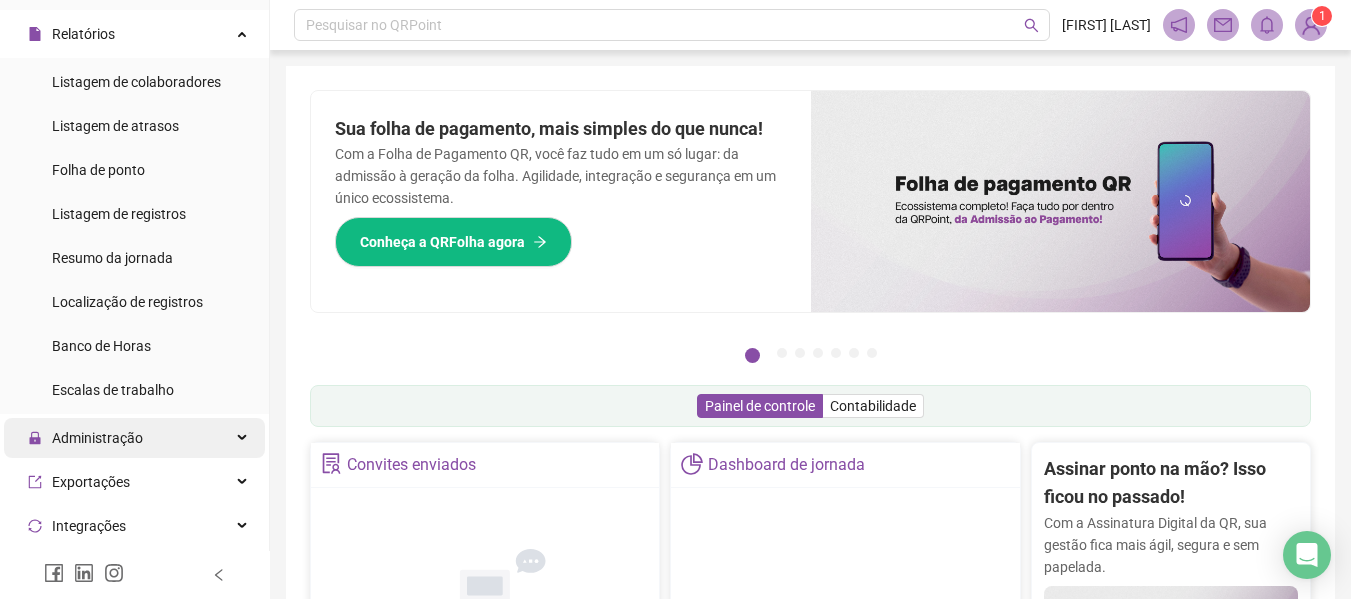 click on "Administração" at bounding box center [97, 438] 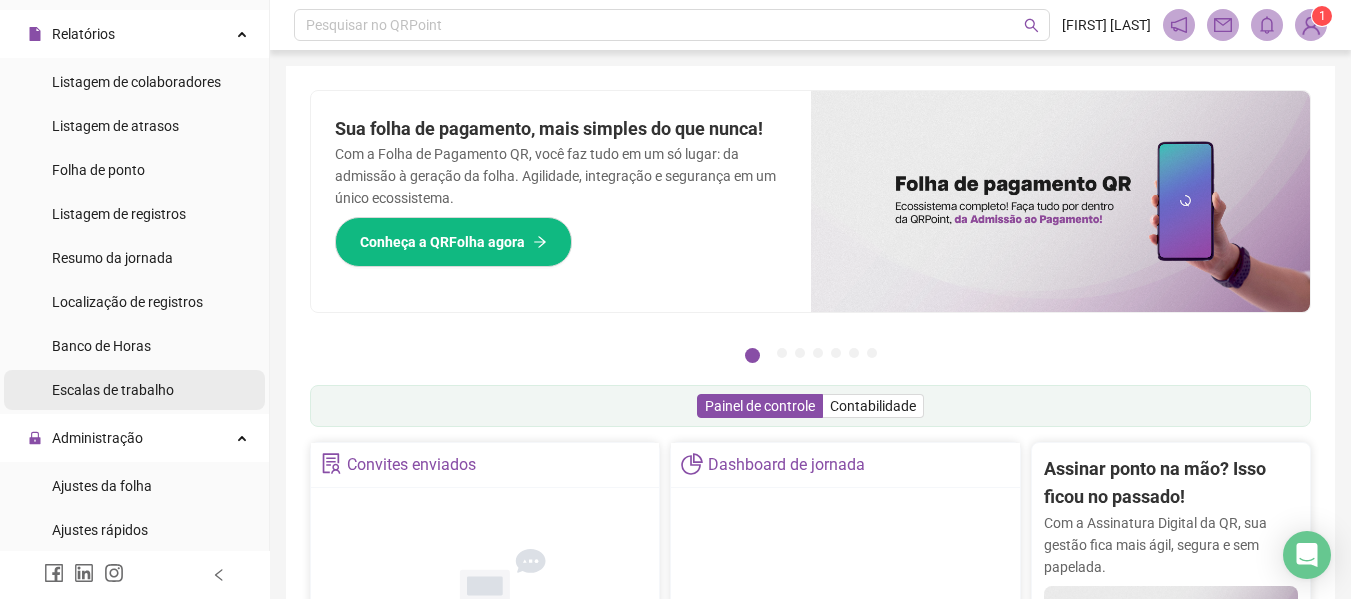 scroll, scrollTop: 600, scrollLeft: 0, axis: vertical 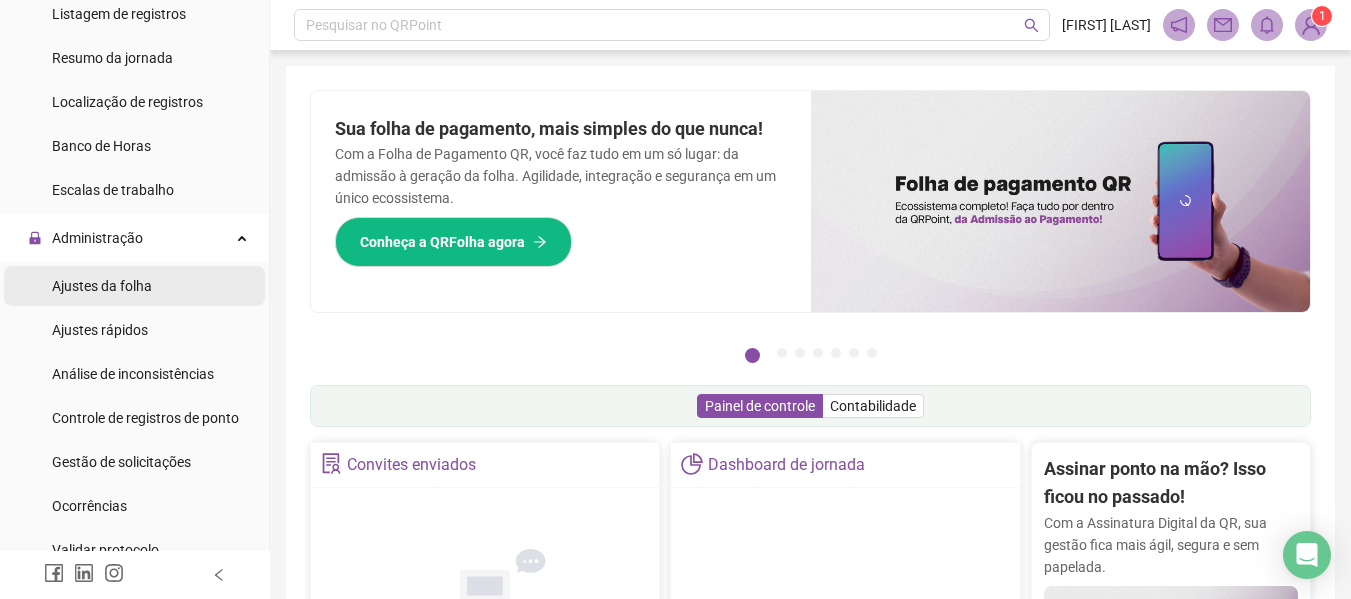 drag, startPoint x: 122, startPoint y: 270, endPoint x: 137, endPoint y: 276, distance: 16.155495 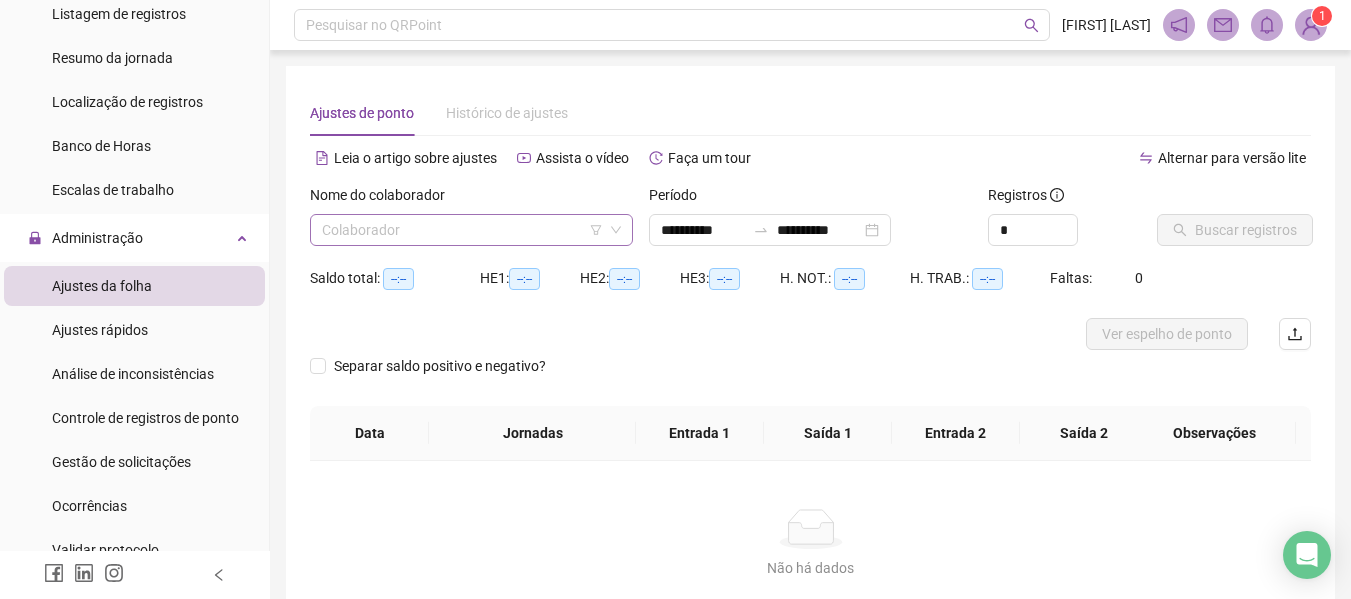 click at bounding box center (462, 230) 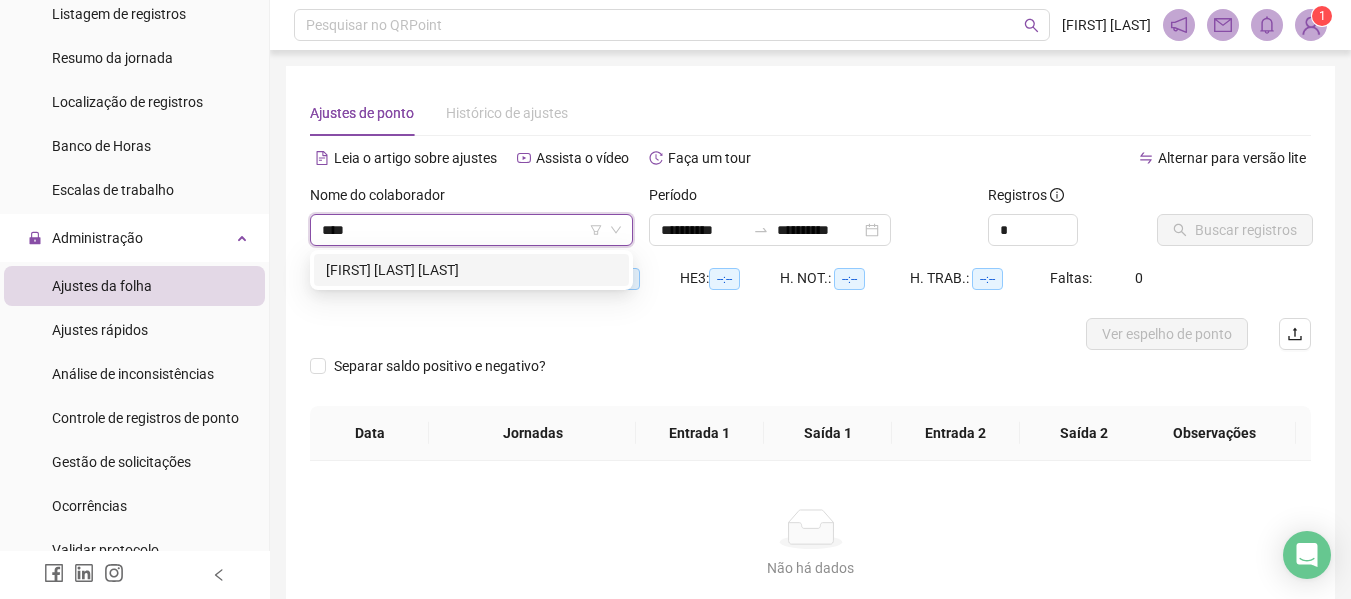 type on "*****" 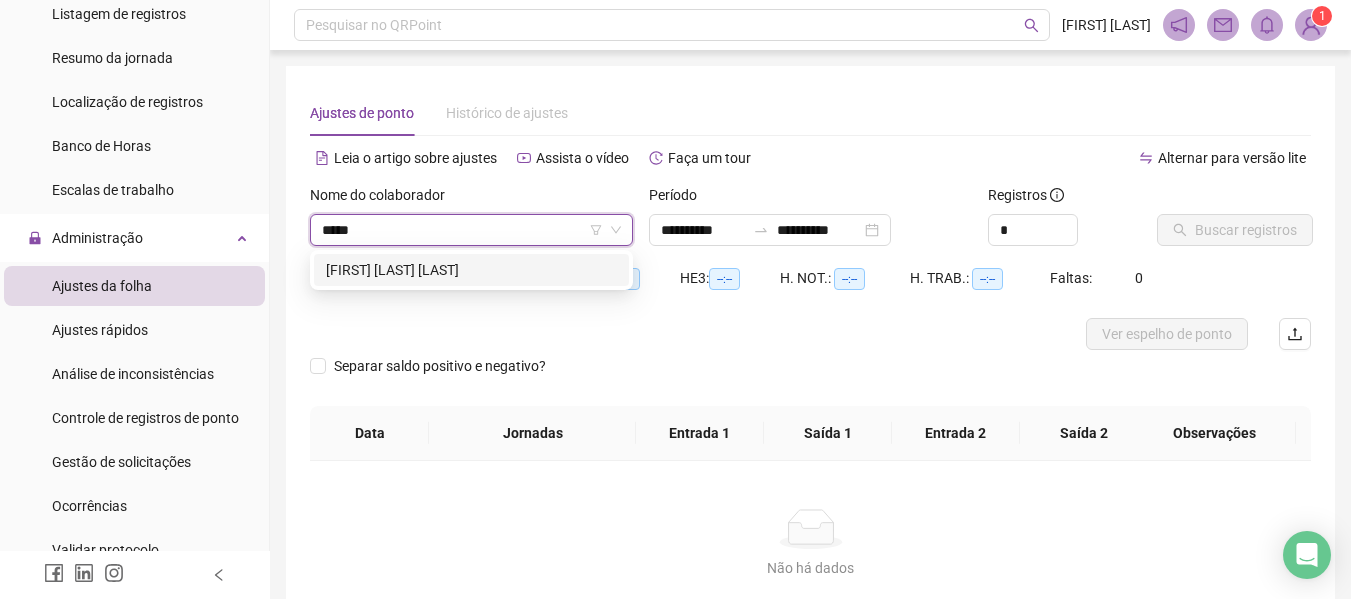click on "[FIRST] [LAST] [LAST]" at bounding box center (471, 270) 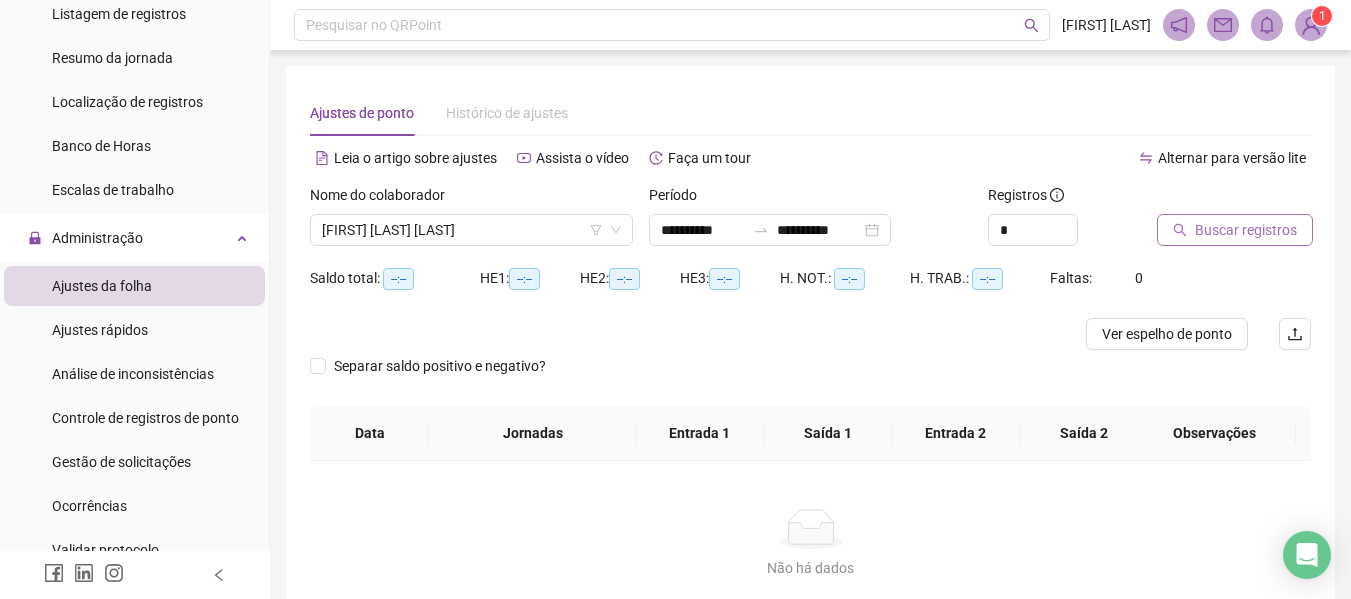 click on "Buscar registros" at bounding box center [1246, 230] 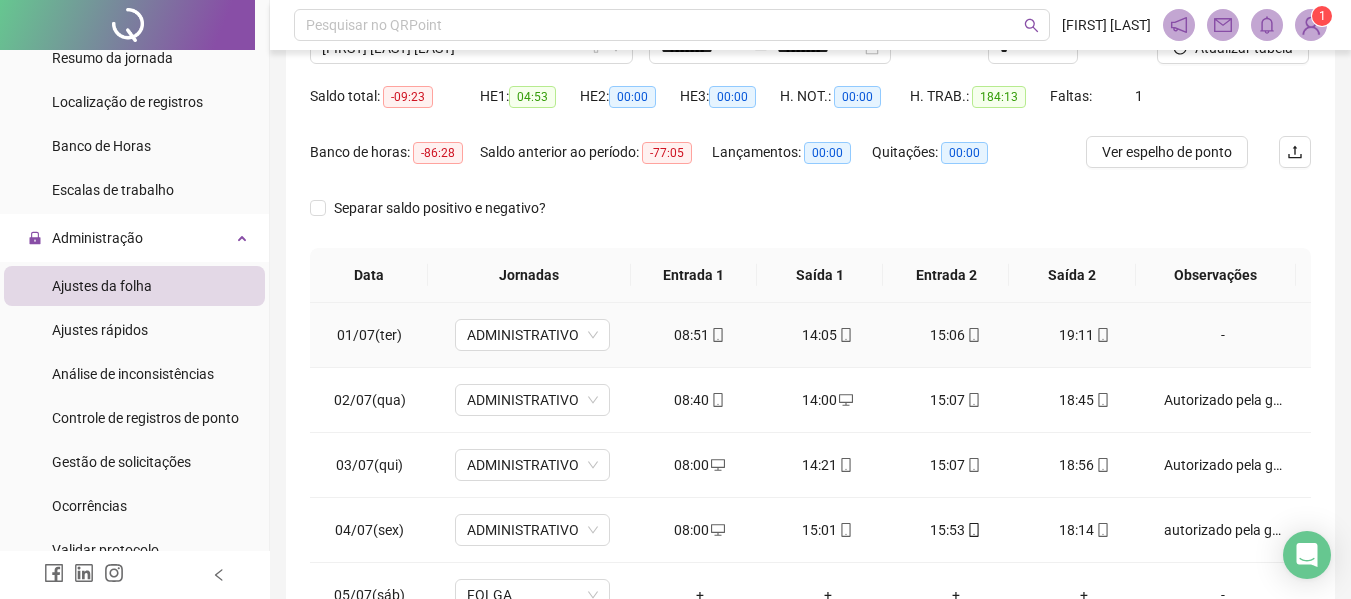 scroll, scrollTop: 200, scrollLeft: 0, axis: vertical 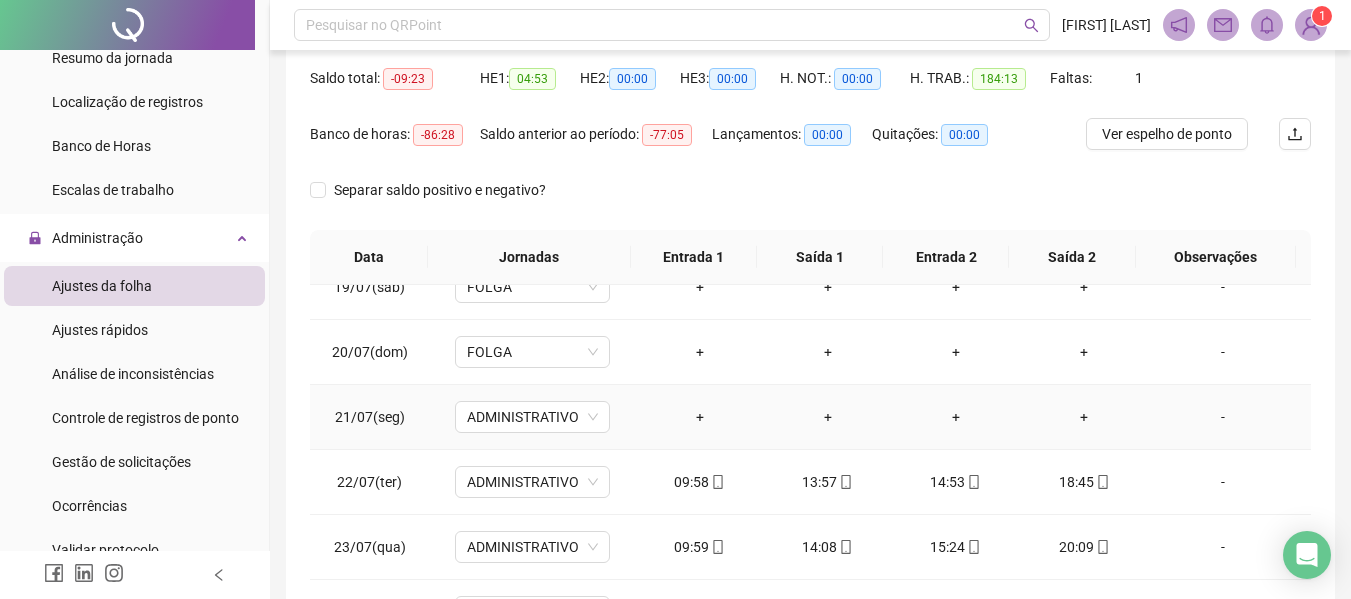click on "+" at bounding box center (700, 417) 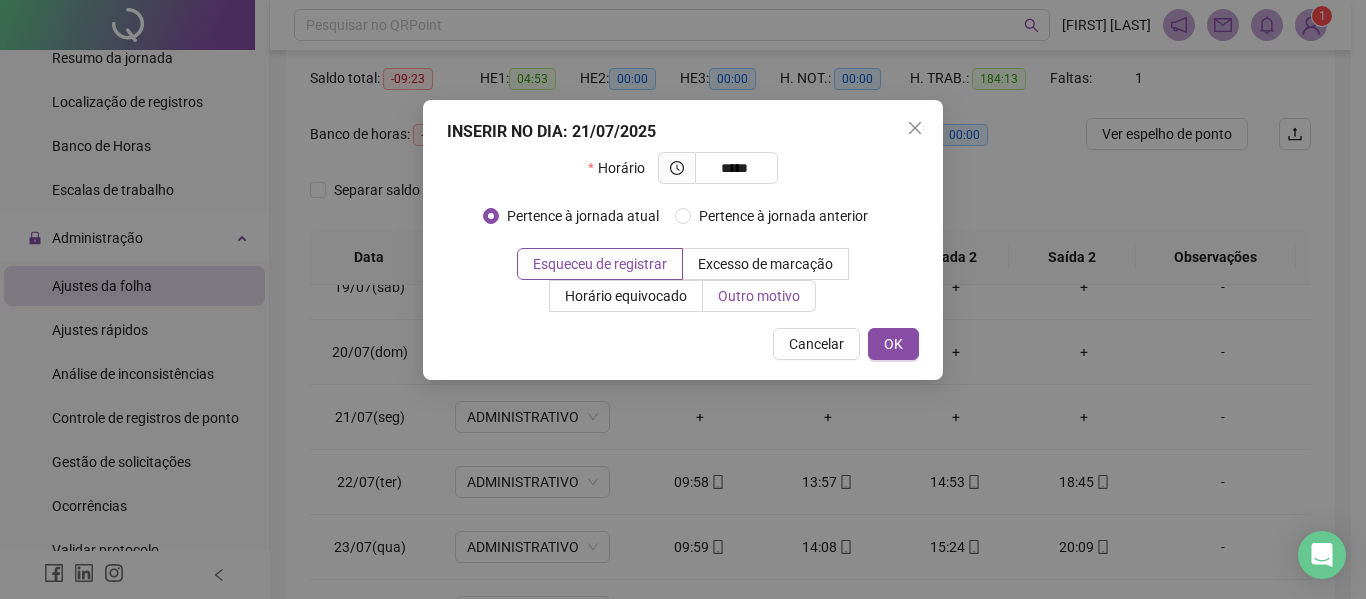 type on "*****" 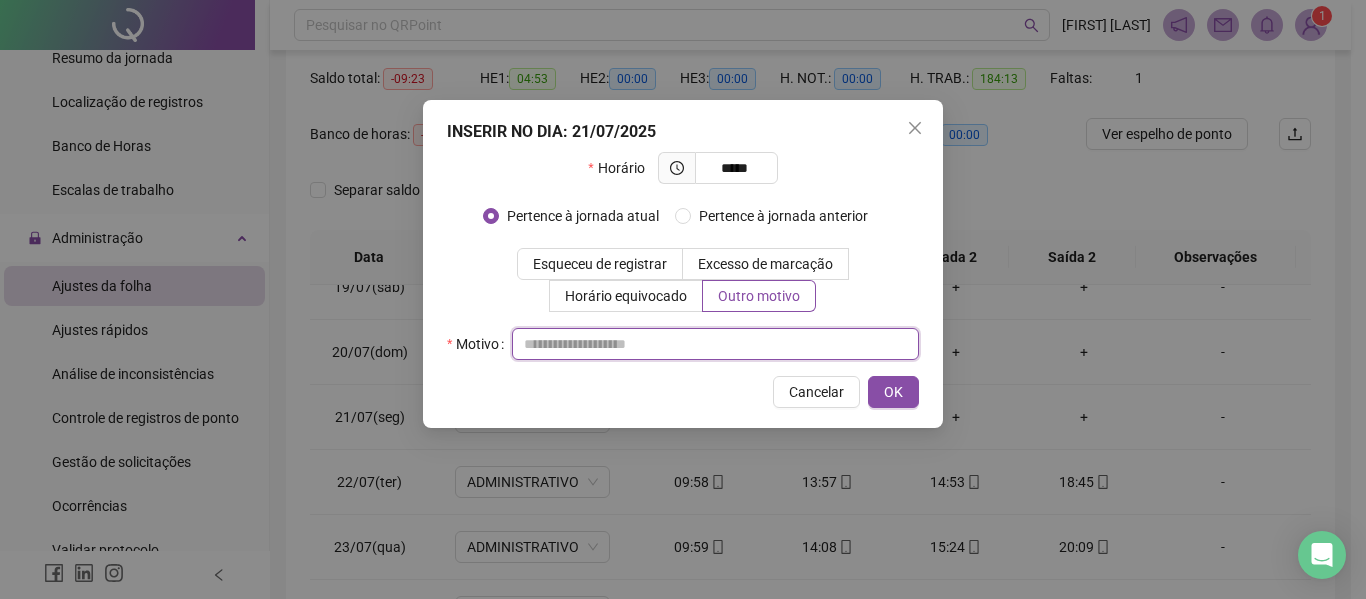 click at bounding box center [715, 344] 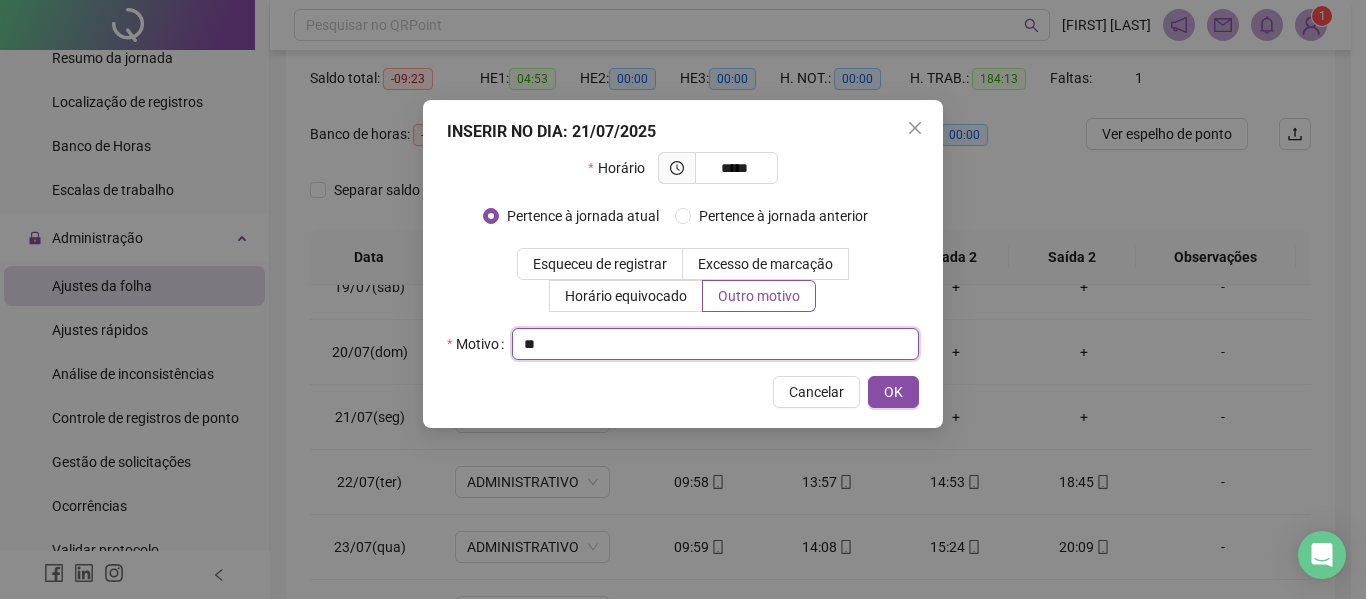 type on "*" 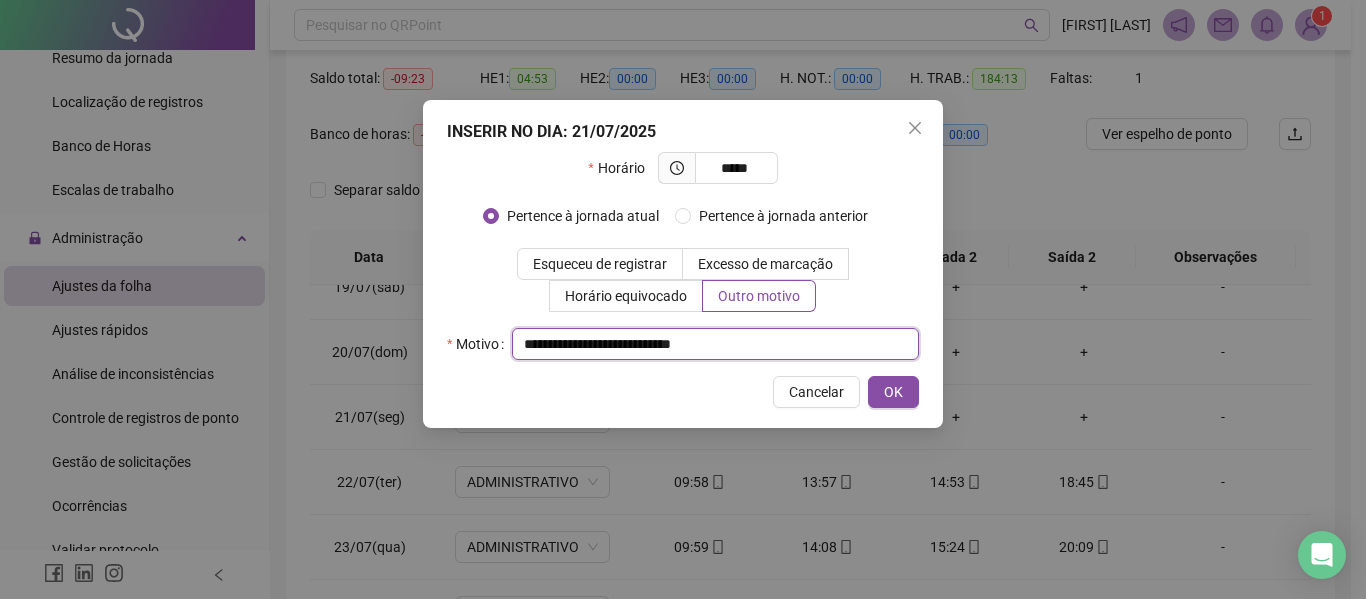 click on "**********" at bounding box center (715, 344) 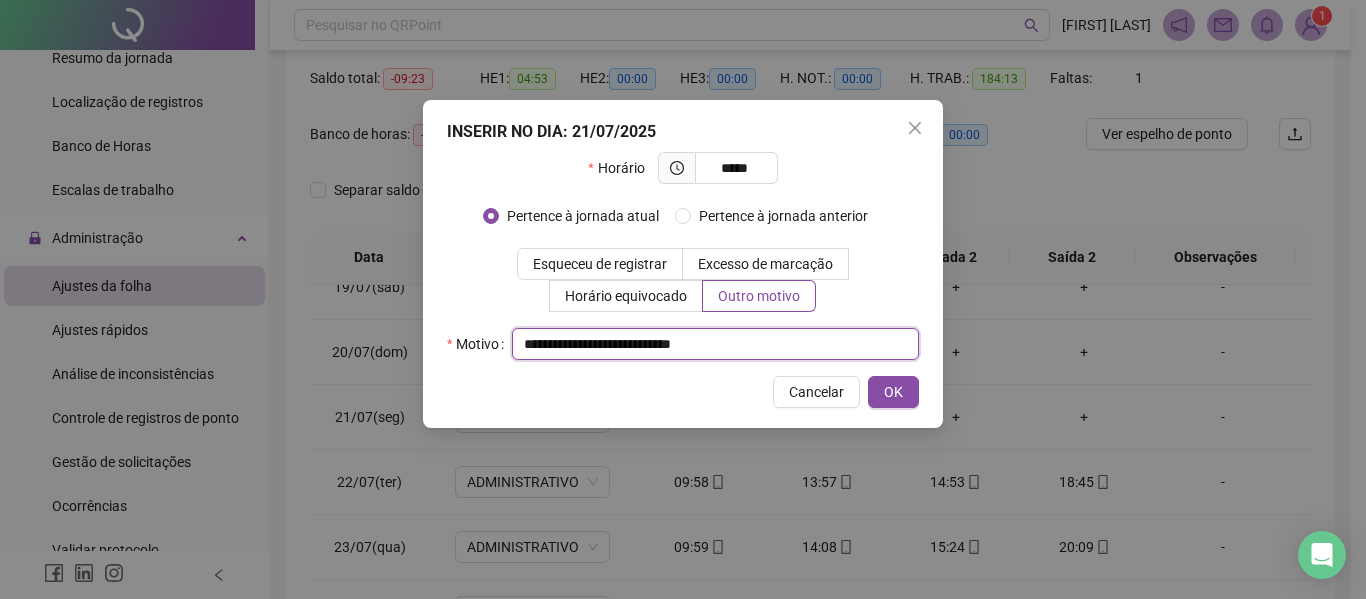 drag, startPoint x: 686, startPoint y: 340, endPoint x: 381, endPoint y: 331, distance: 305.13275 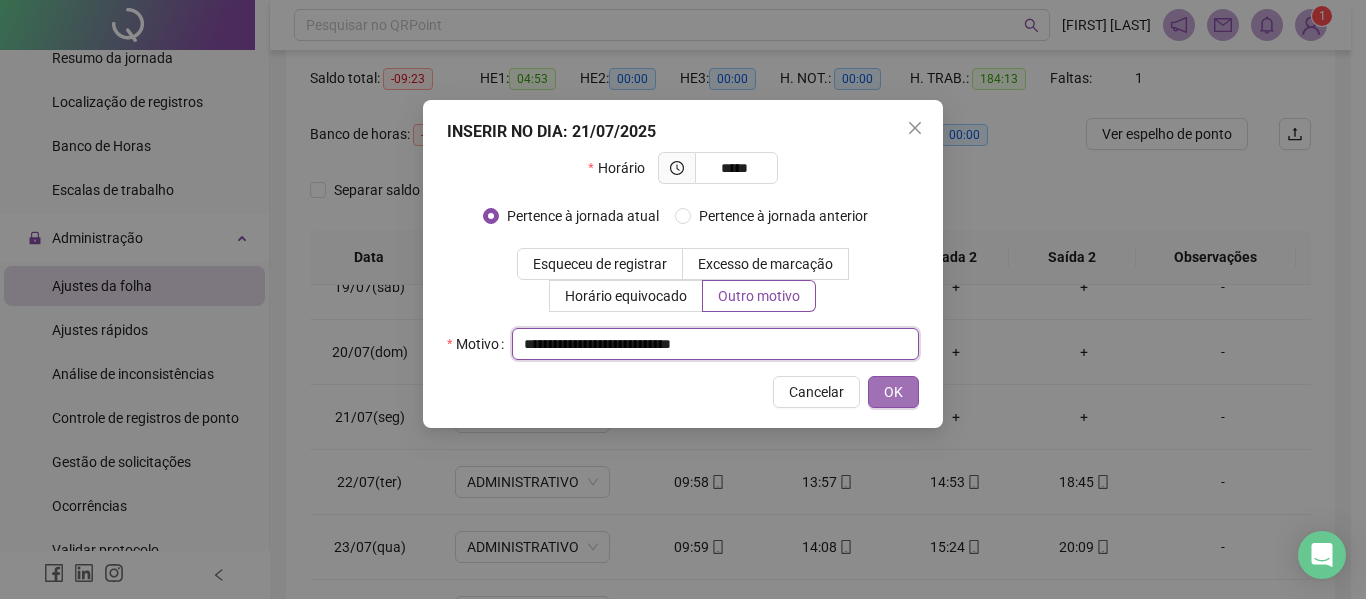 type on "**********" 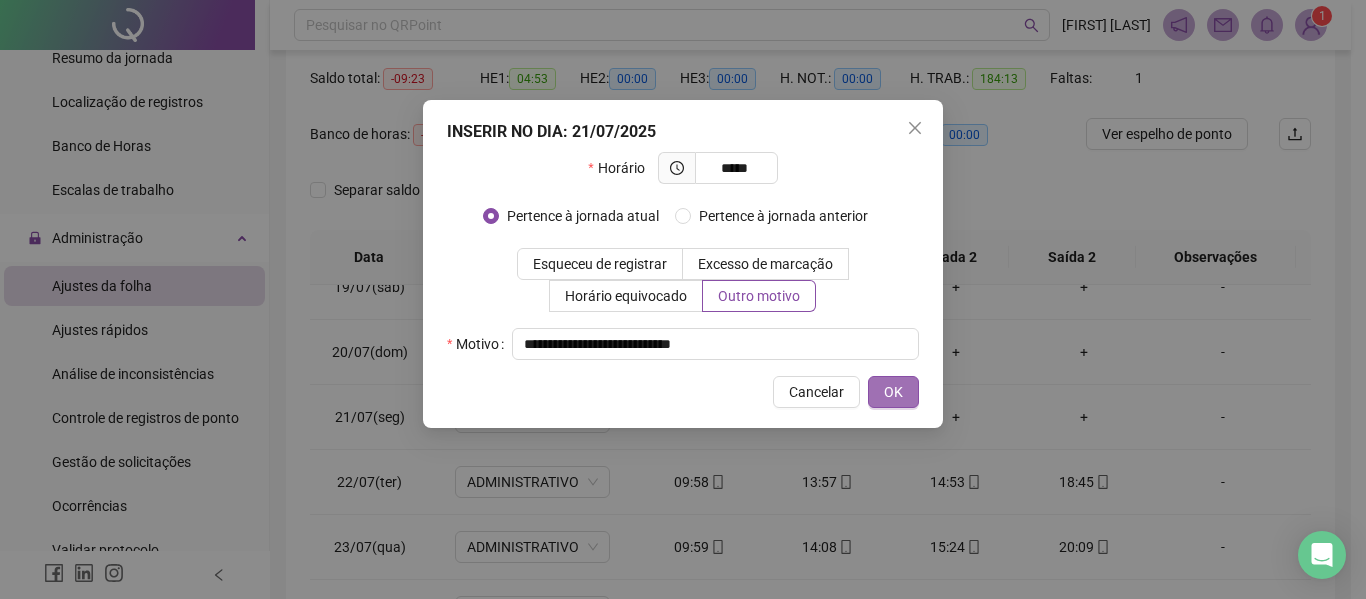 click on "OK" at bounding box center (893, 392) 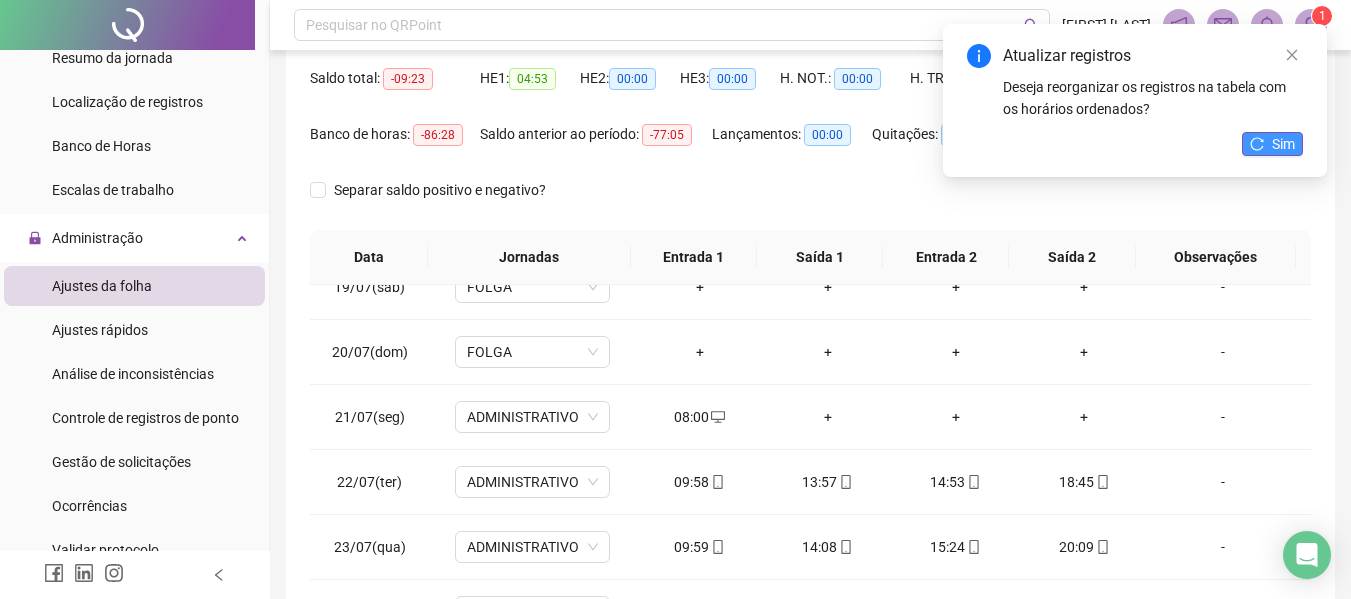 click on "Sim" at bounding box center [1272, 144] 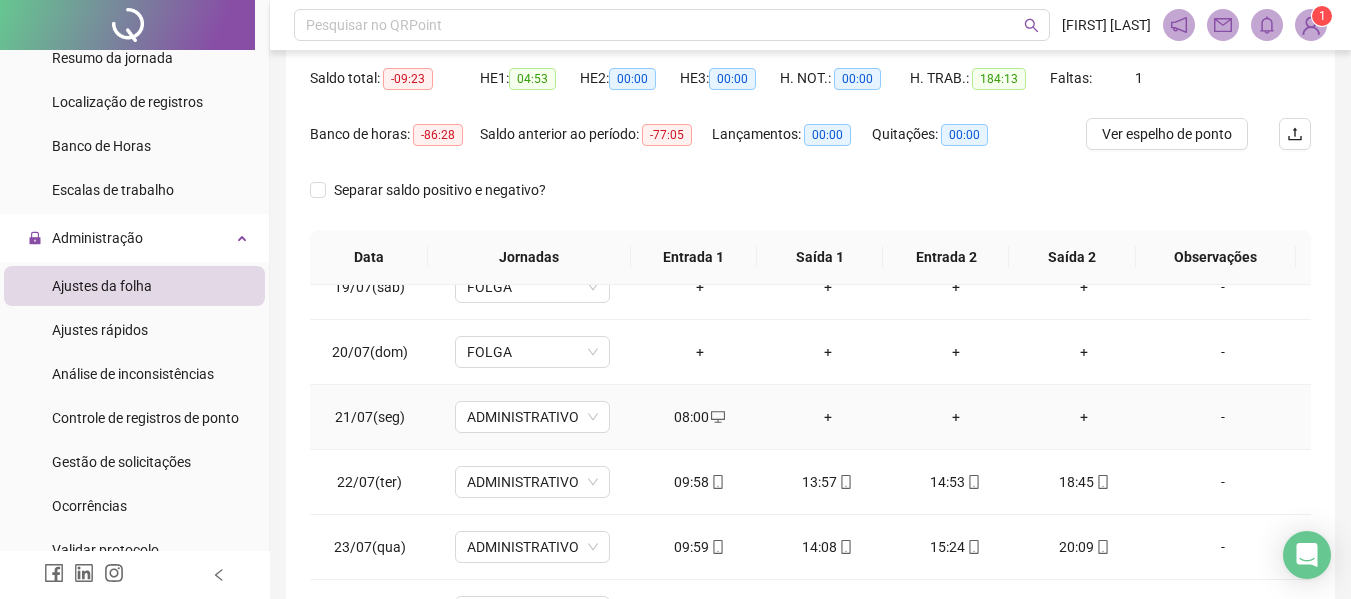 drag, startPoint x: 825, startPoint y: 412, endPoint x: 839, endPoint y: 408, distance: 14.56022 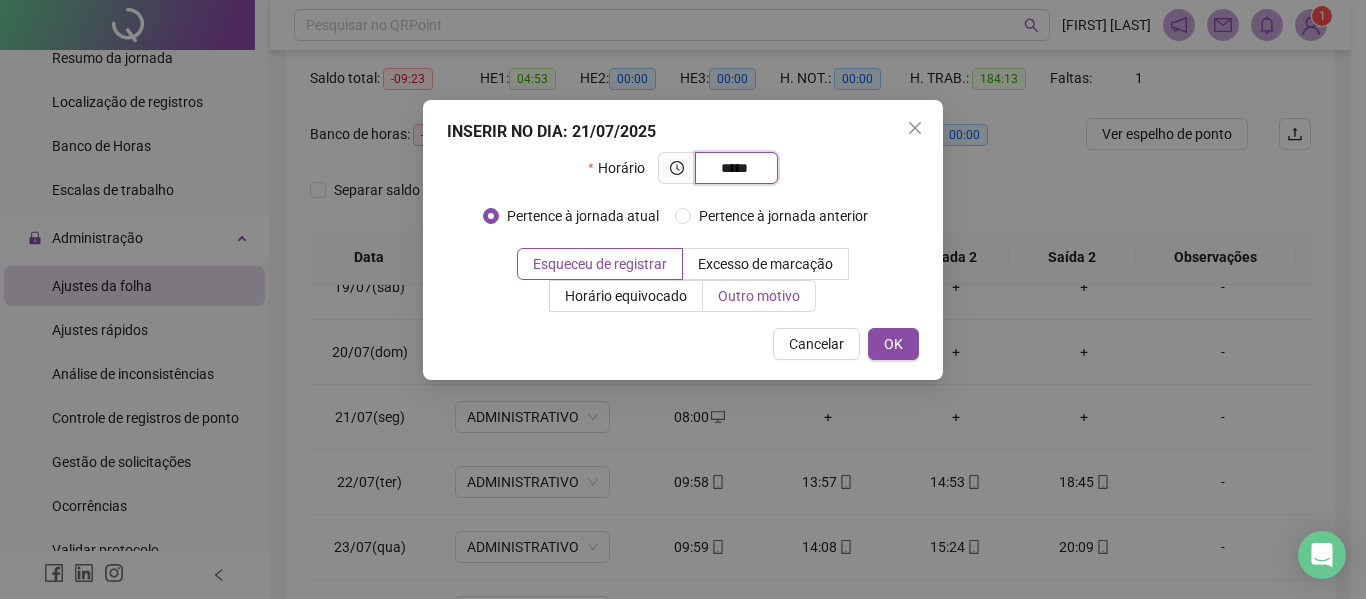 type on "*****" 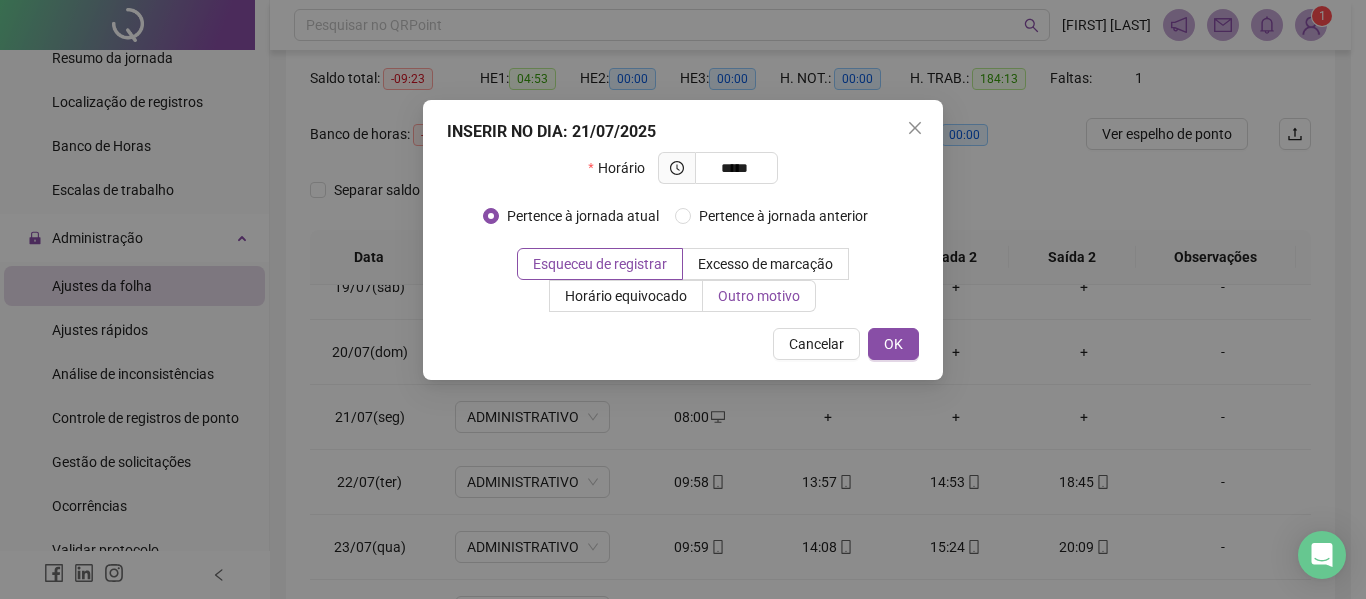 click on "Outro motivo" at bounding box center [759, 296] 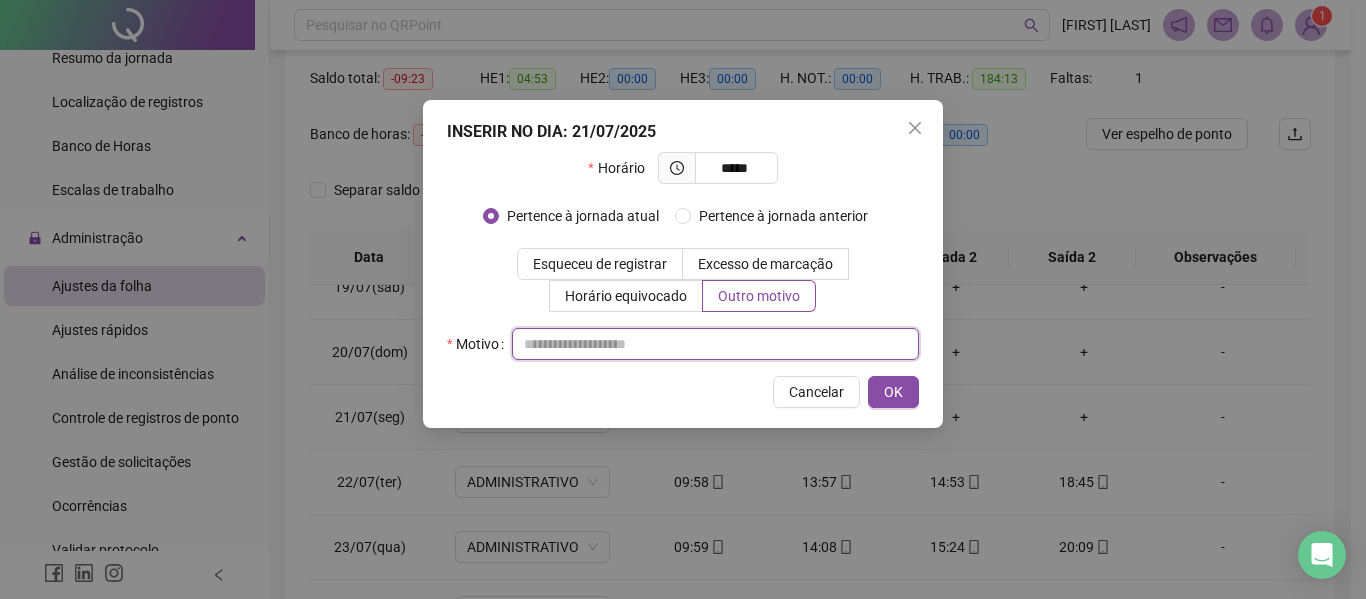 click at bounding box center (715, 344) 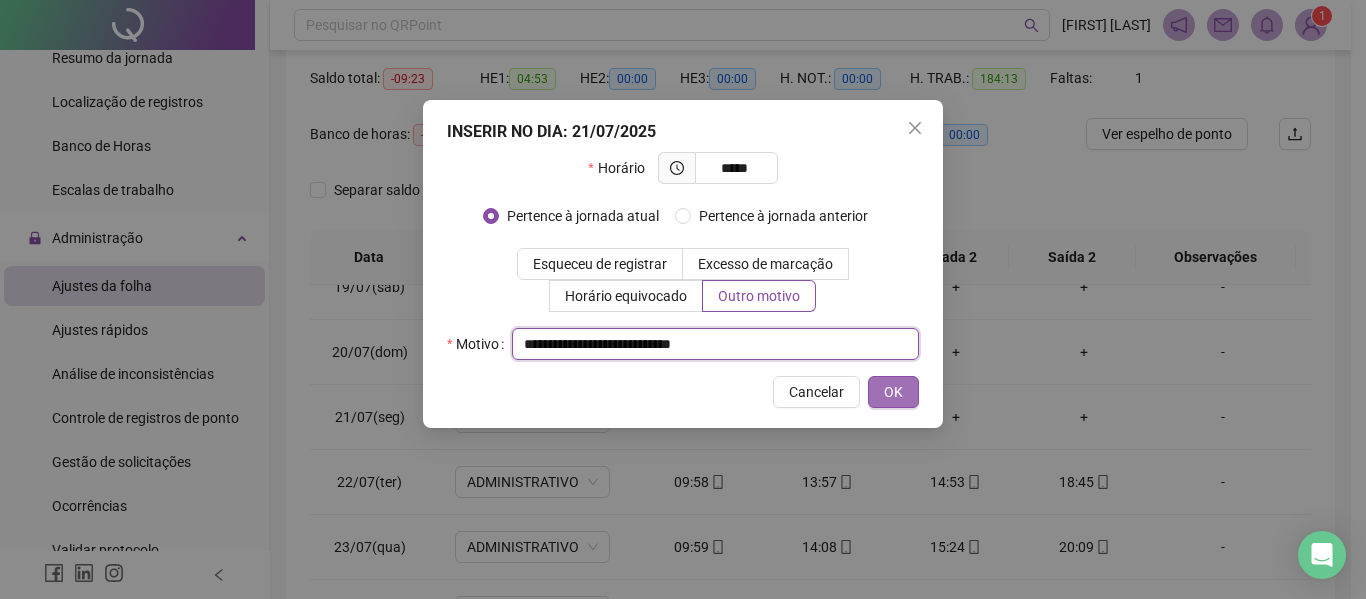 type on "**********" 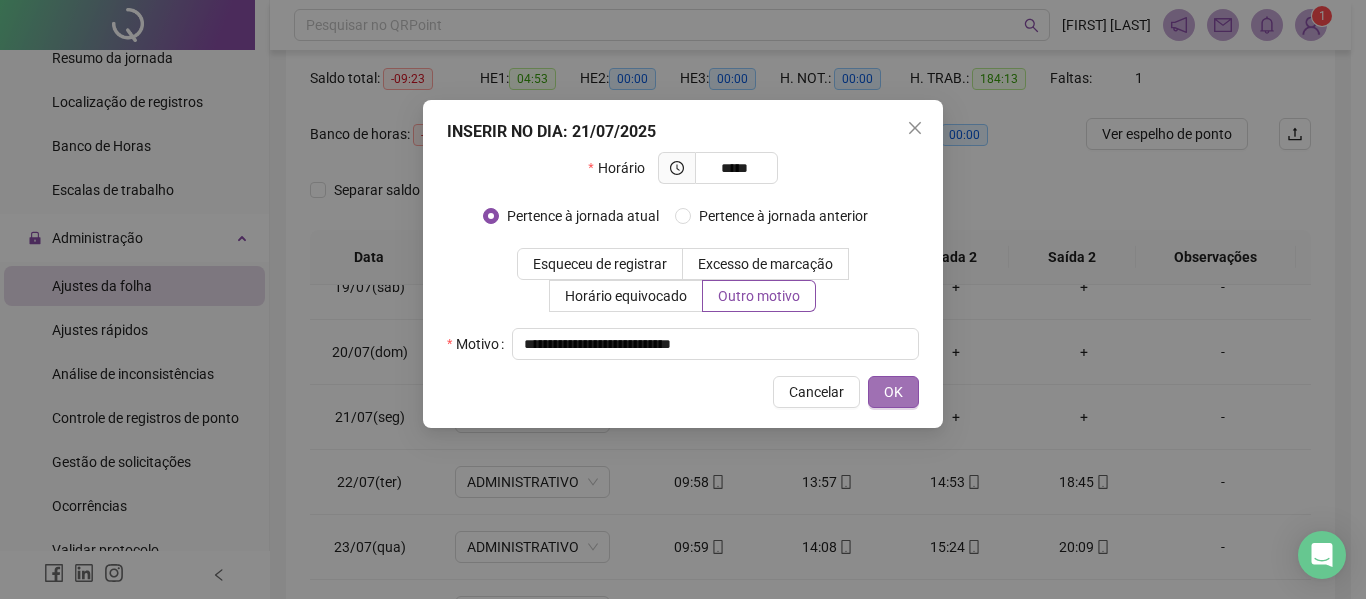 click on "OK" at bounding box center (893, 392) 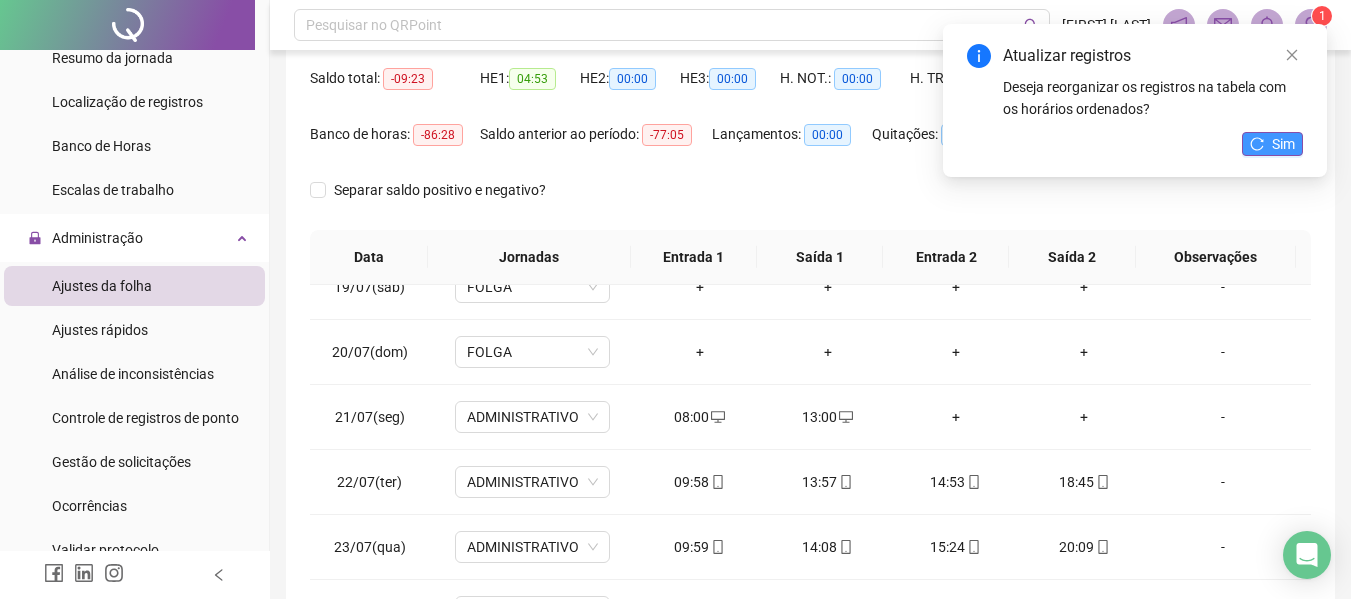 click on "Sim" at bounding box center (1272, 144) 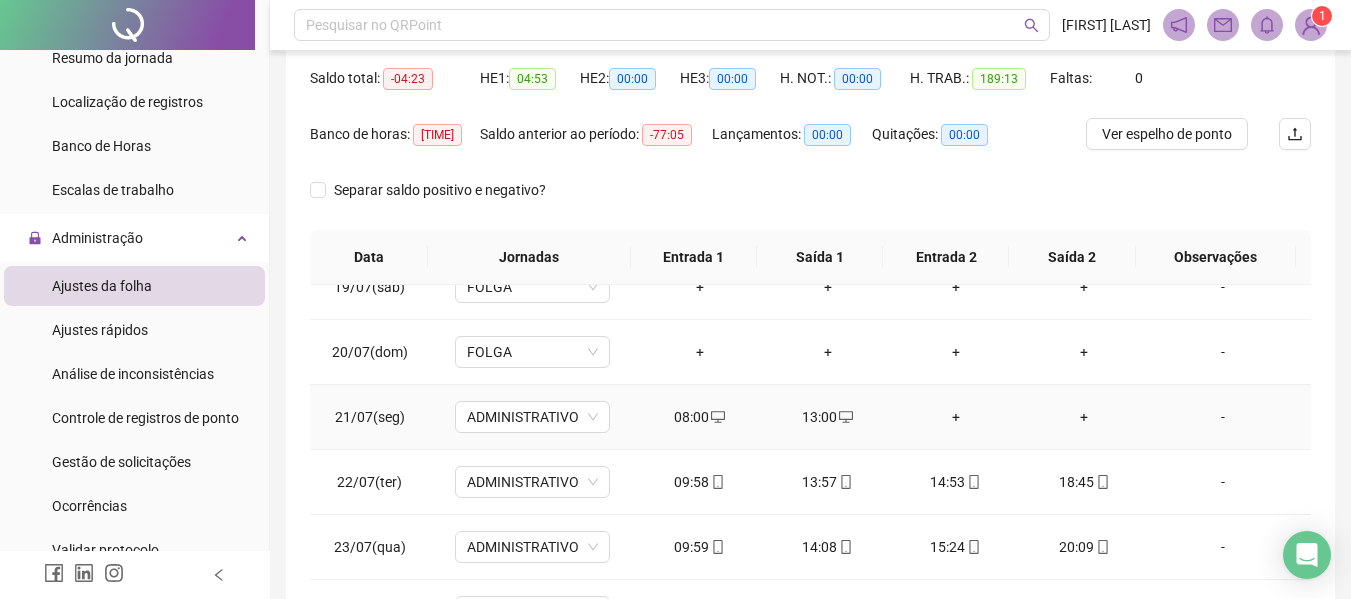 click on "+" at bounding box center (956, 417) 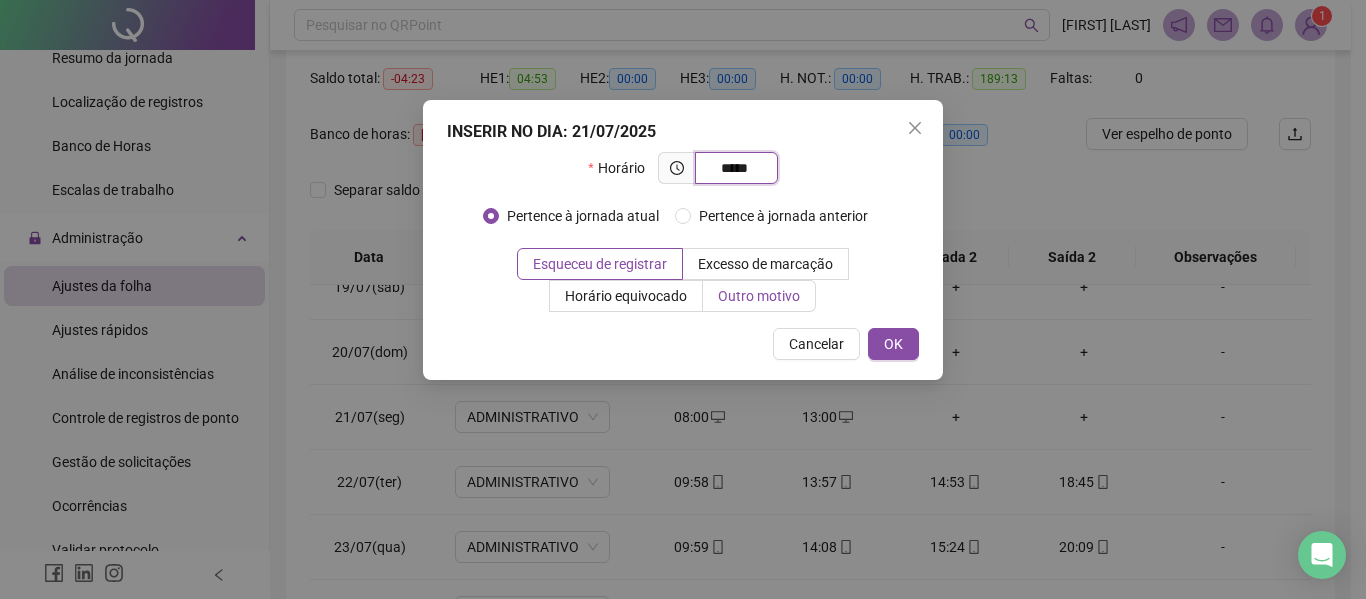 type on "*****" 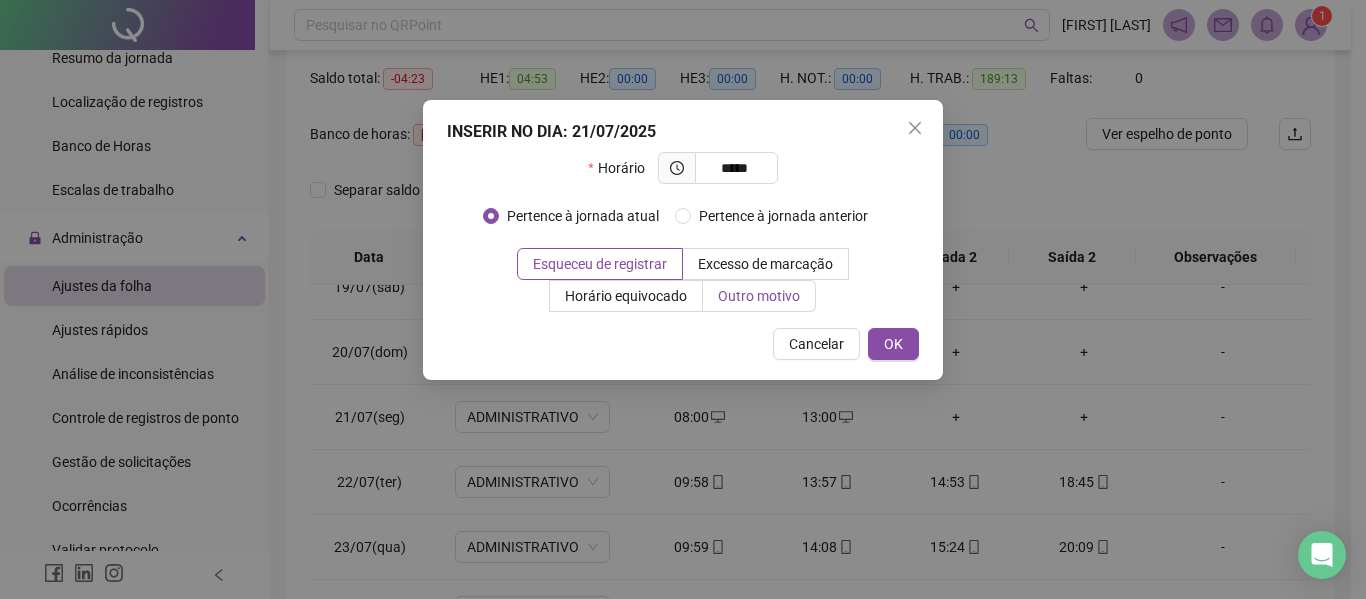 click on "Outro motivo" at bounding box center (759, 296) 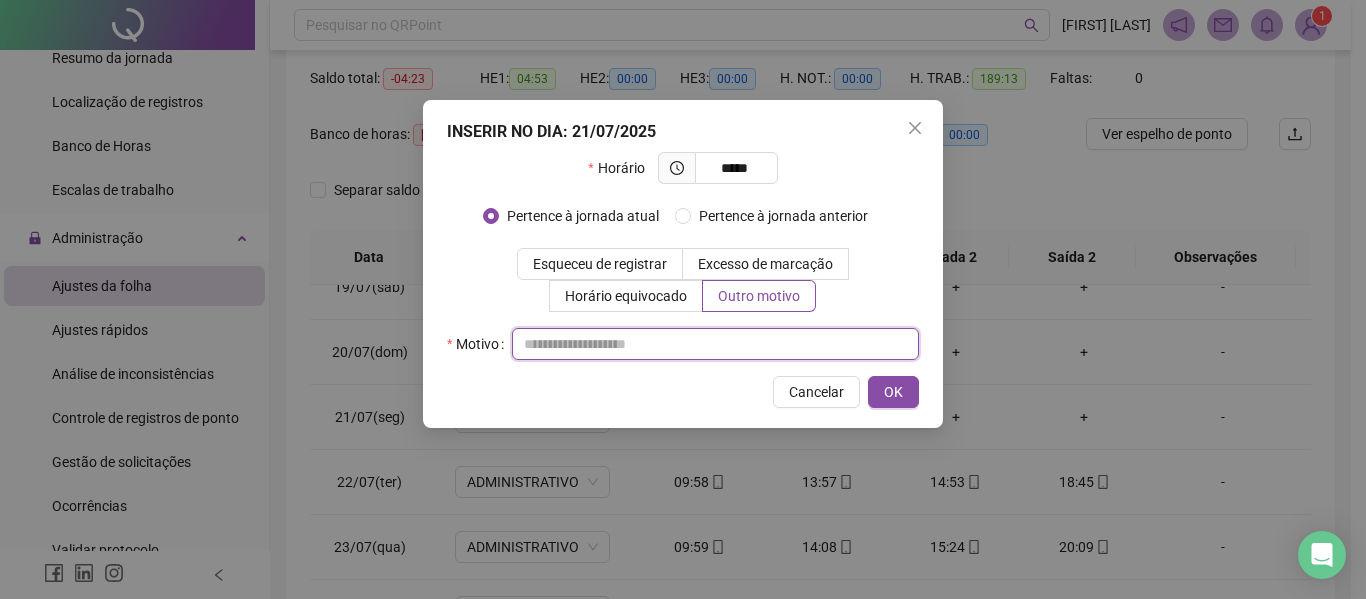 click at bounding box center (715, 344) 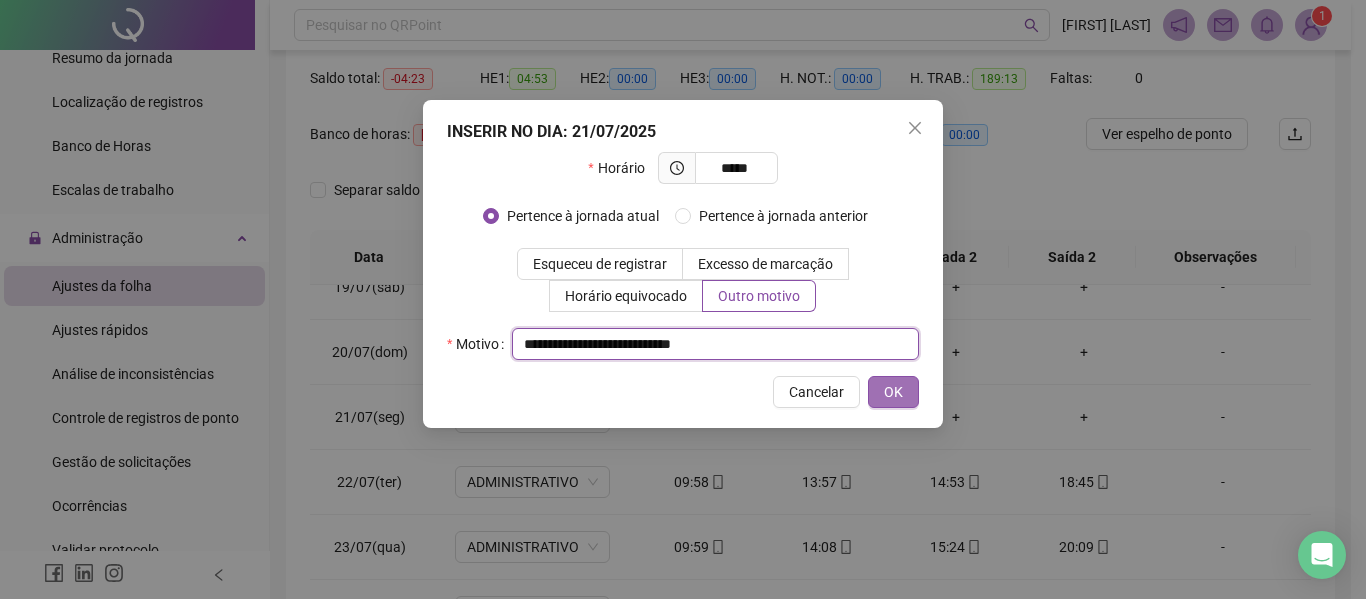 type on "**********" 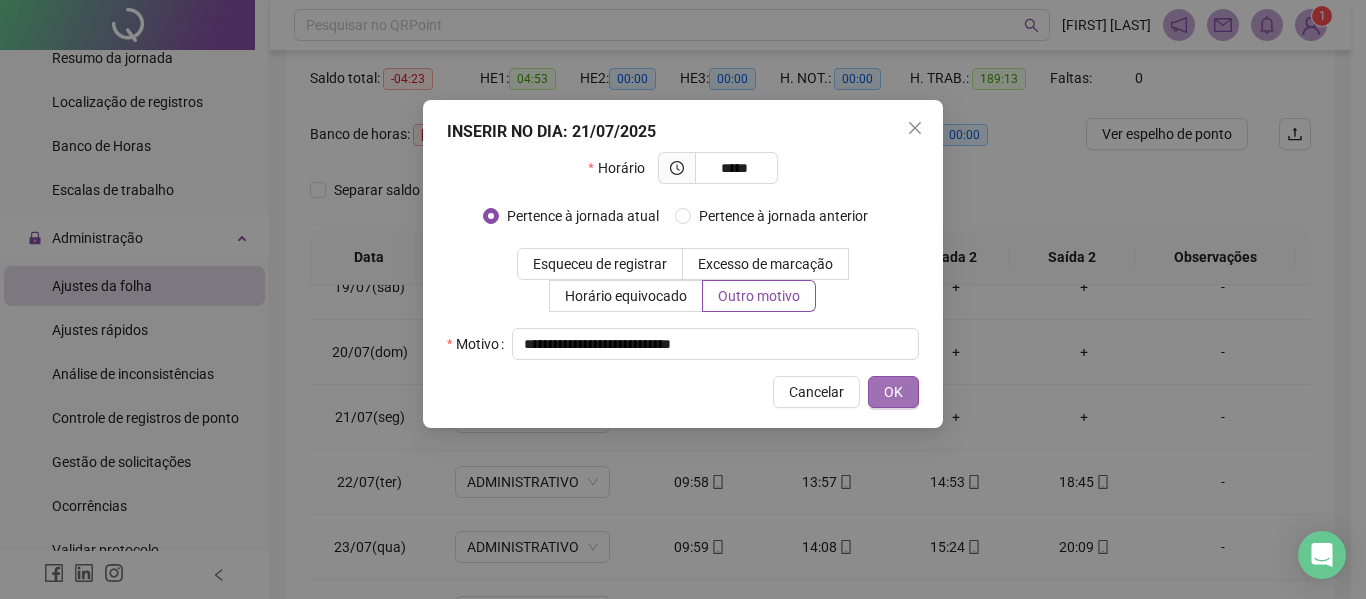 click on "OK" at bounding box center [893, 392] 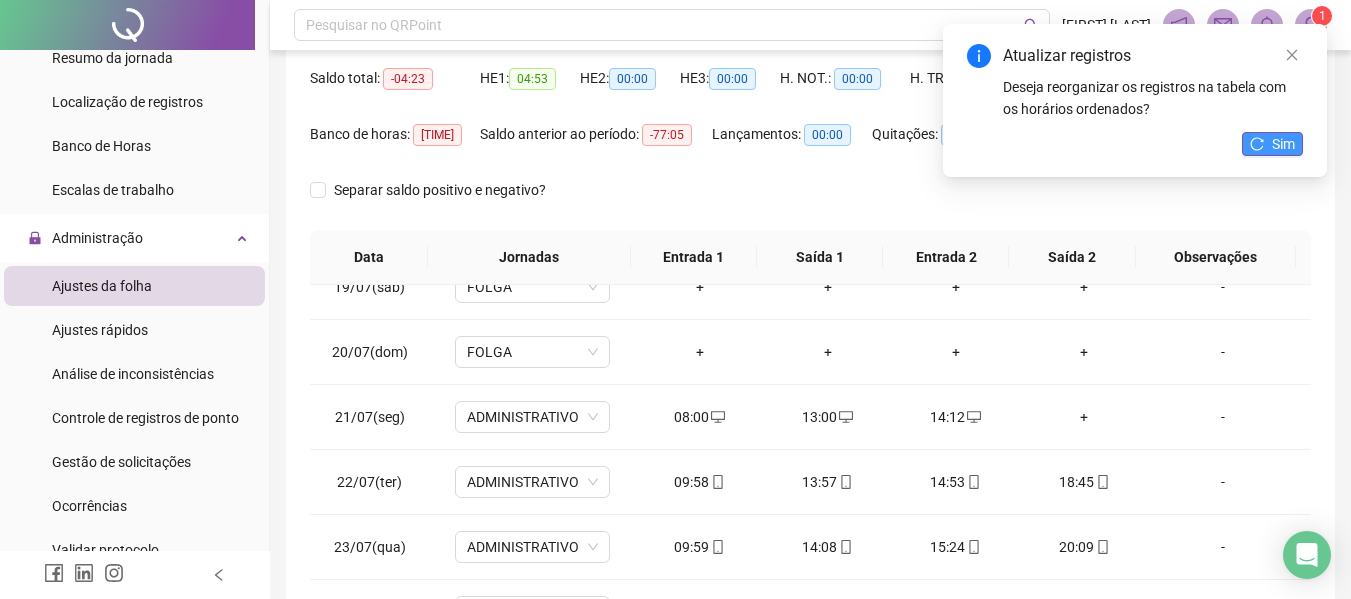 click on "Sim" at bounding box center (1283, 144) 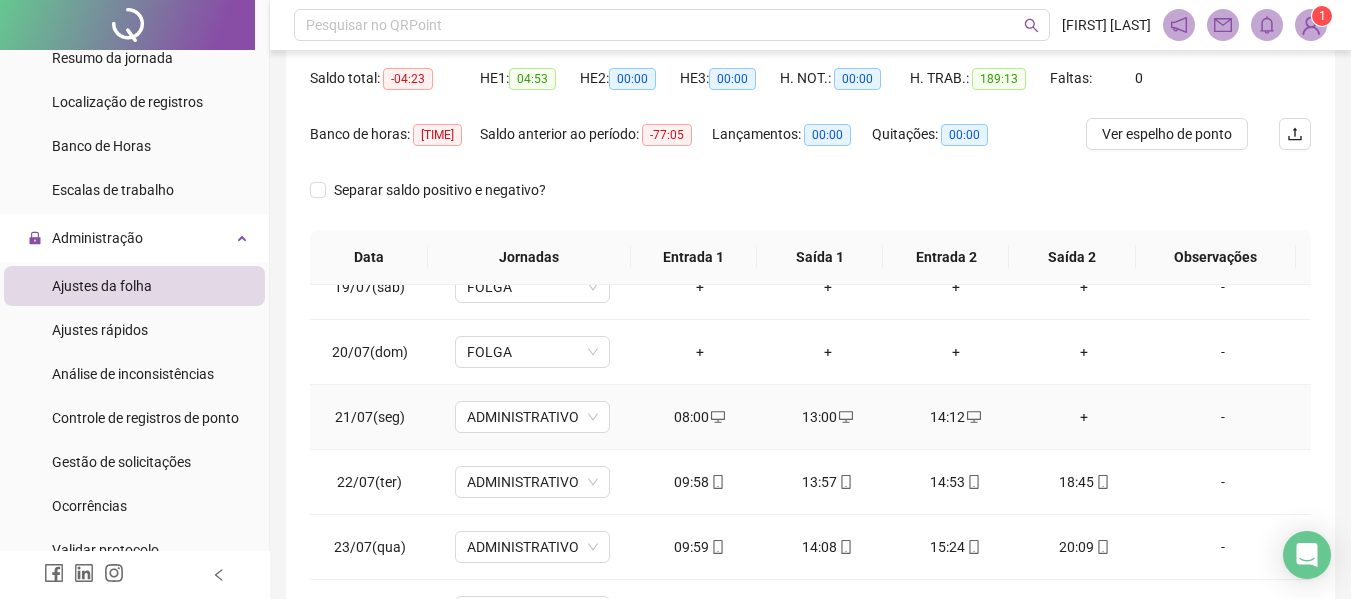 click on "+" at bounding box center (1084, 417) 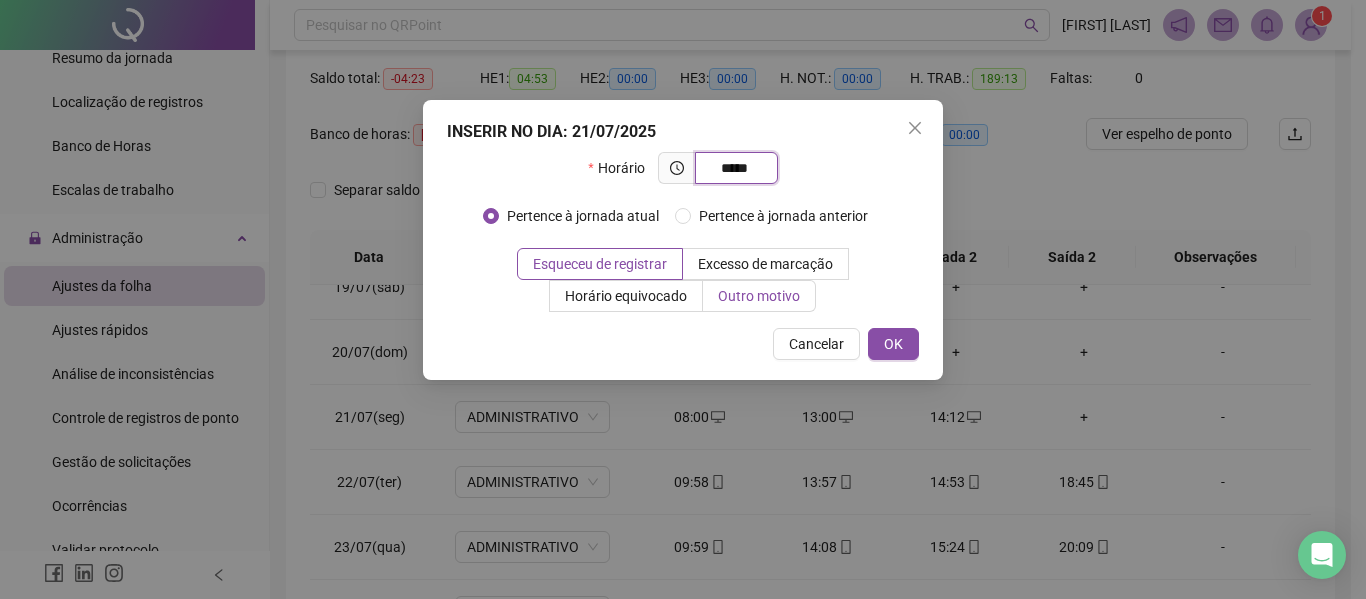 type on "*****" 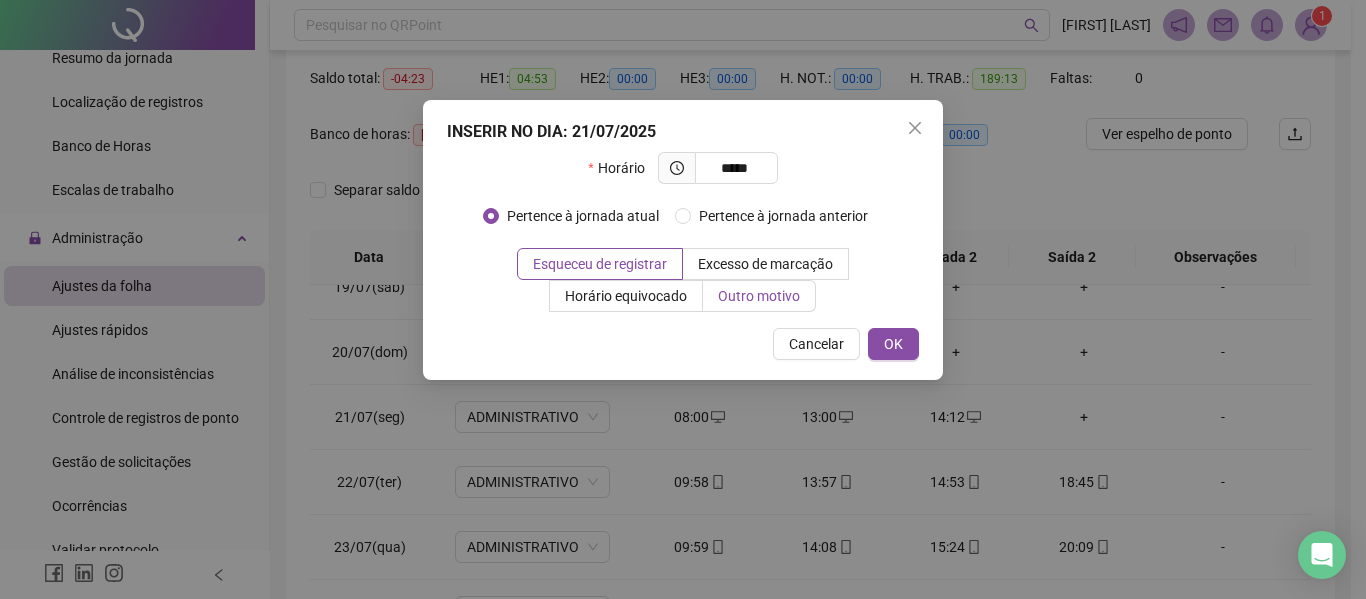 click on "Outro motivo" at bounding box center (759, 296) 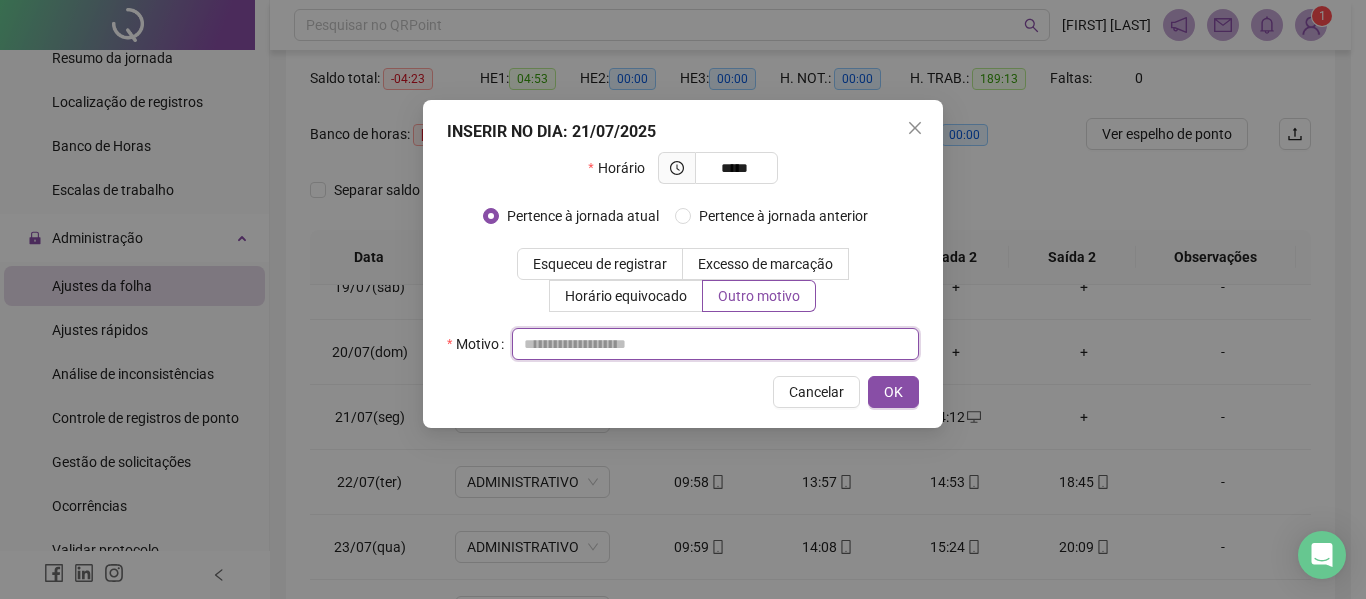 click at bounding box center [715, 344] 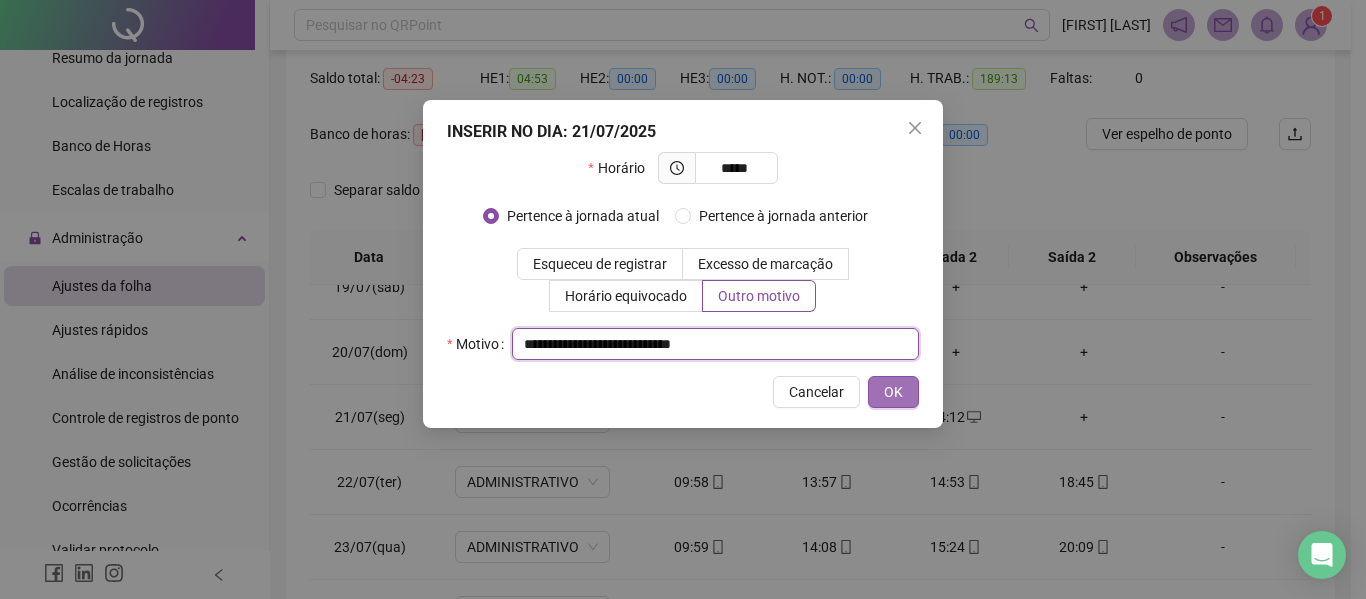 type on "**********" 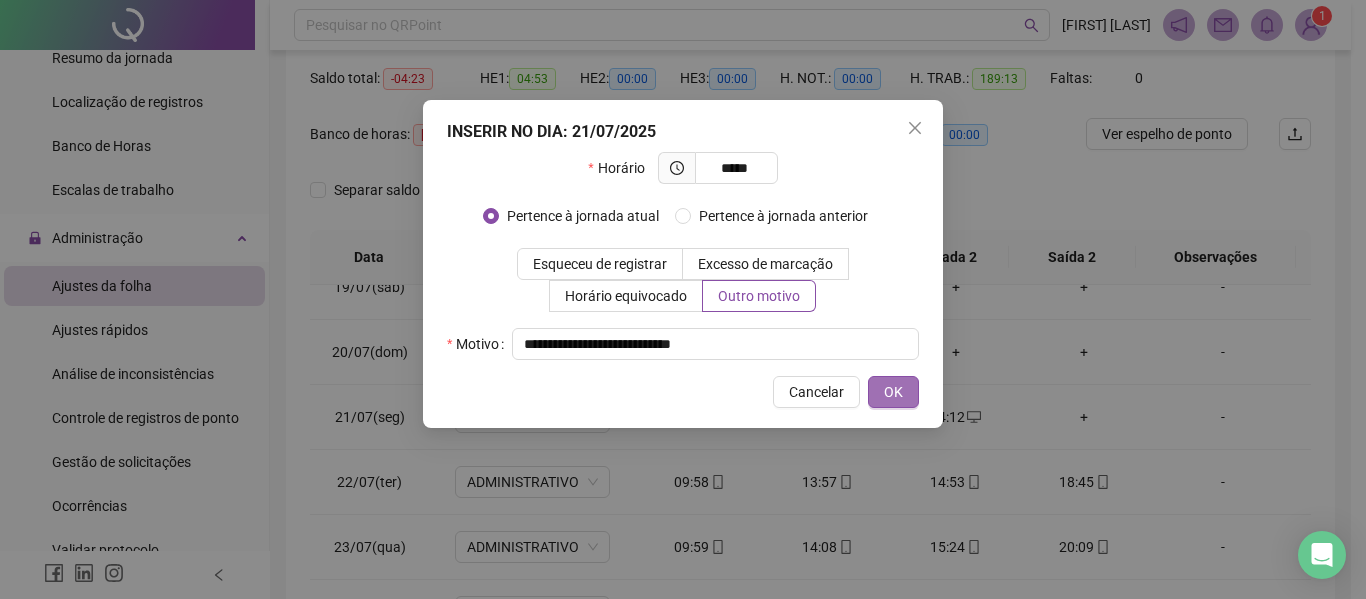 click on "OK" at bounding box center [893, 392] 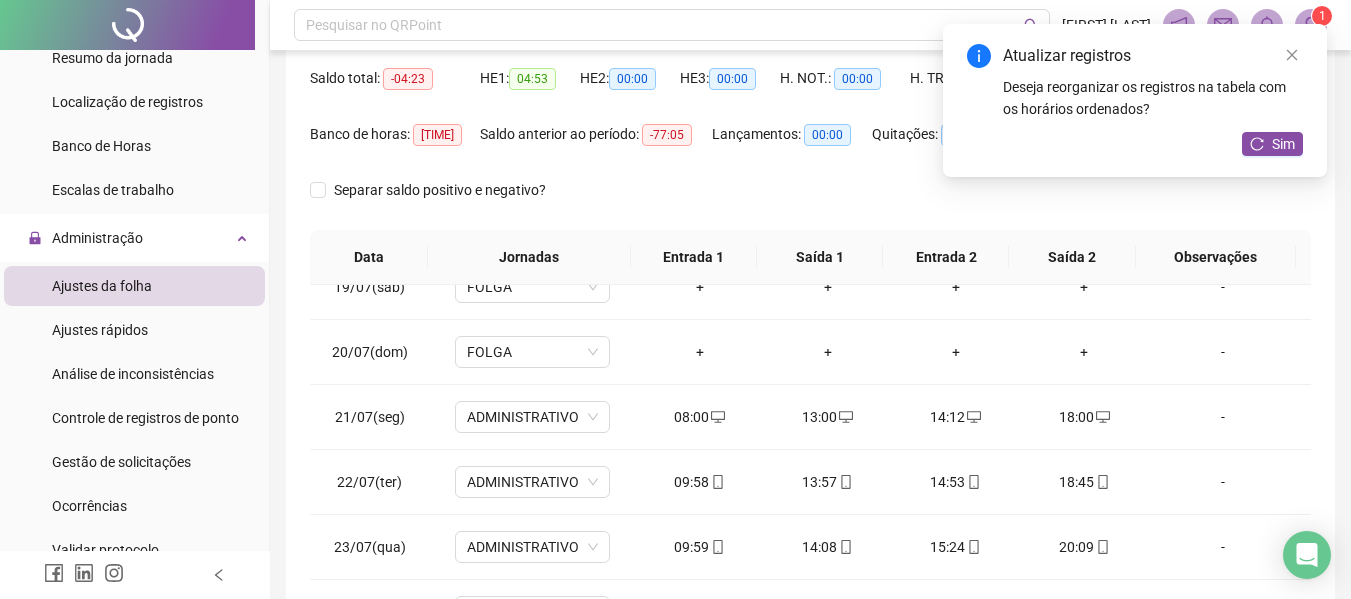 drag, startPoint x: 1279, startPoint y: 127, endPoint x: 1276, endPoint y: 140, distance: 13.341664 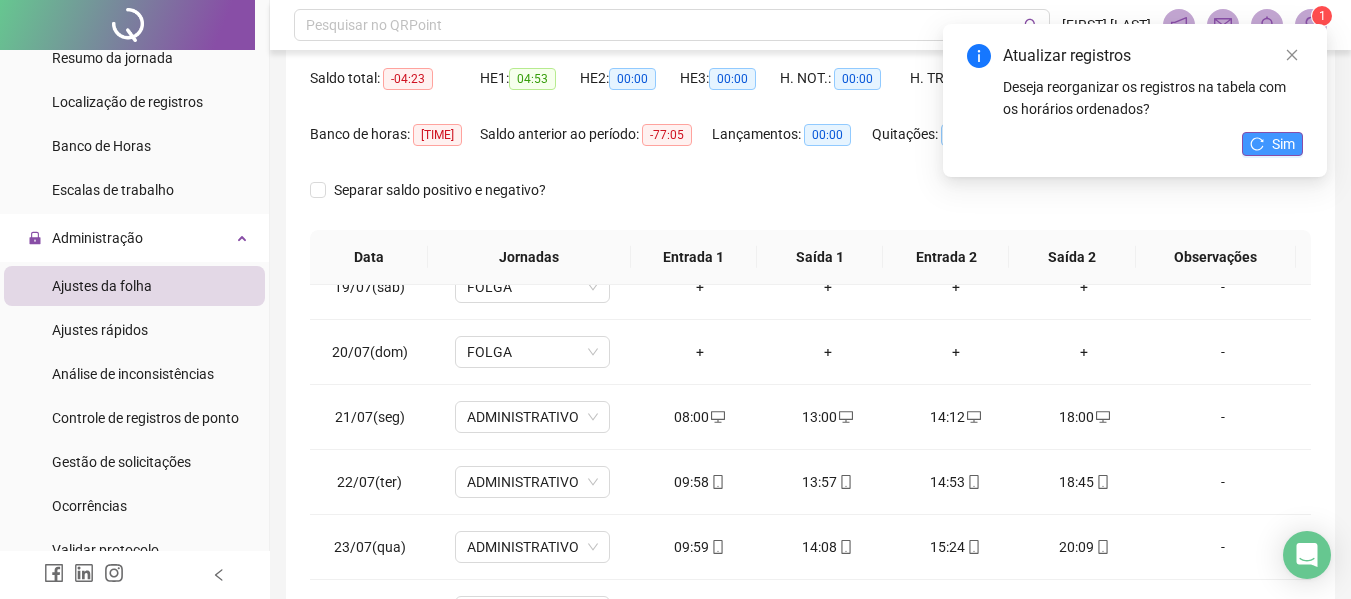 click on "Sim" at bounding box center (1283, 144) 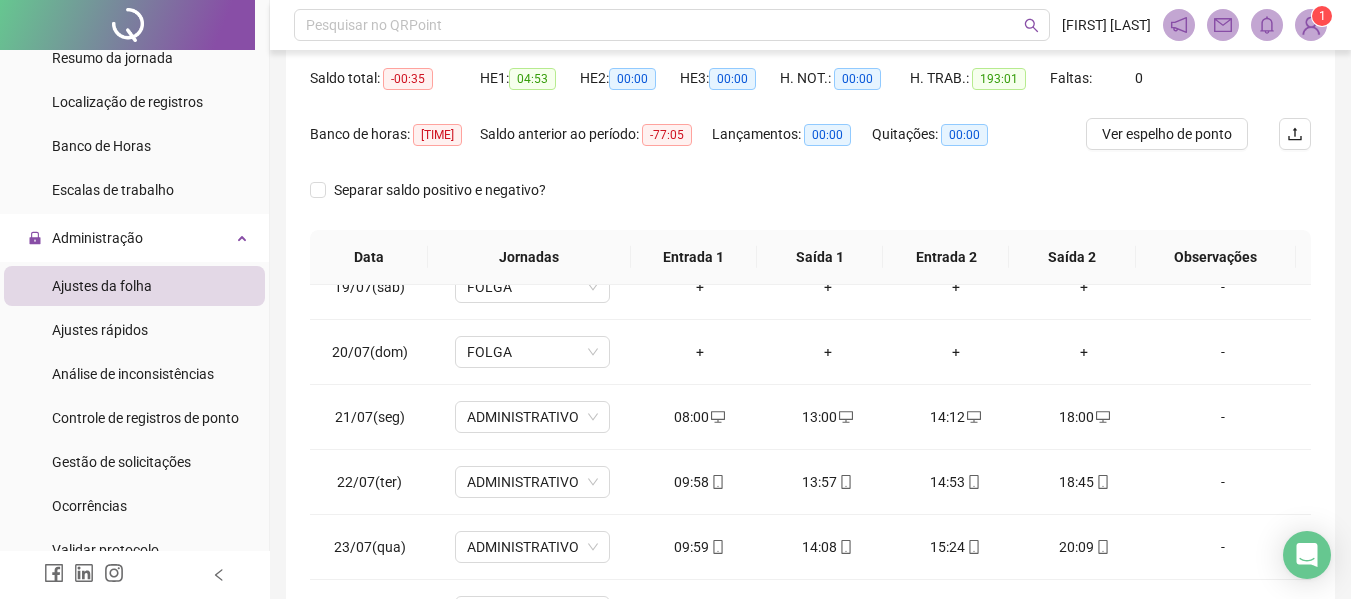 scroll, scrollTop: 0, scrollLeft: 0, axis: both 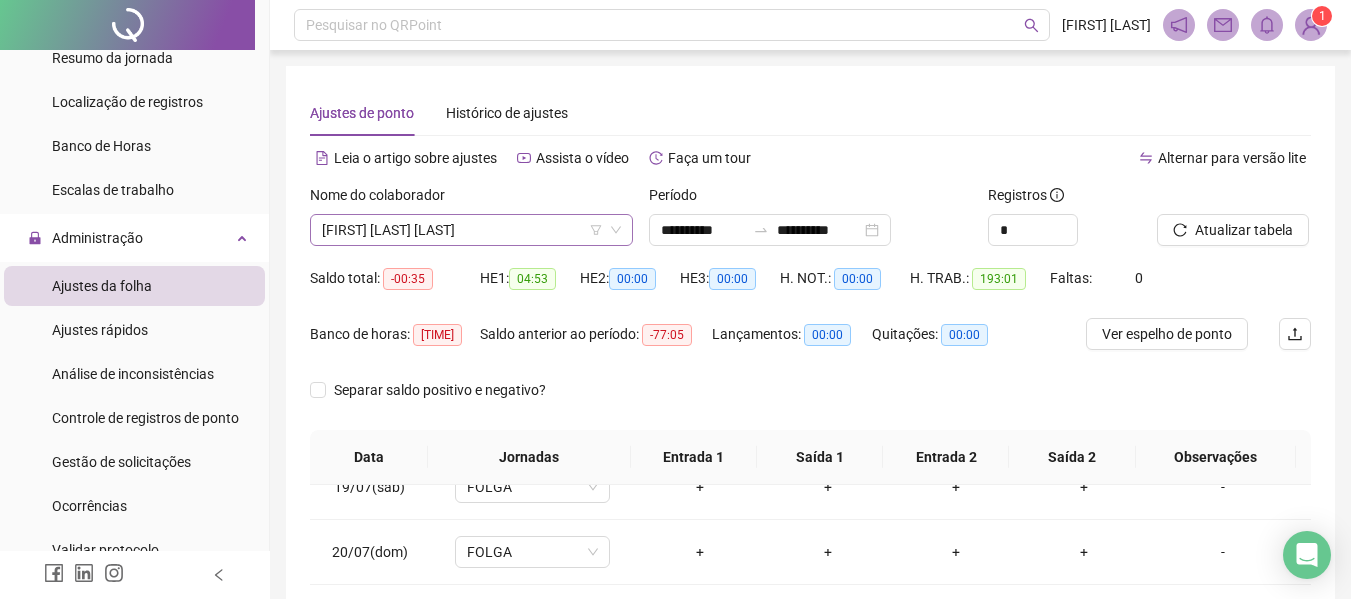 click on "[FIRST] [LAST] [LAST]" at bounding box center [471, 230] 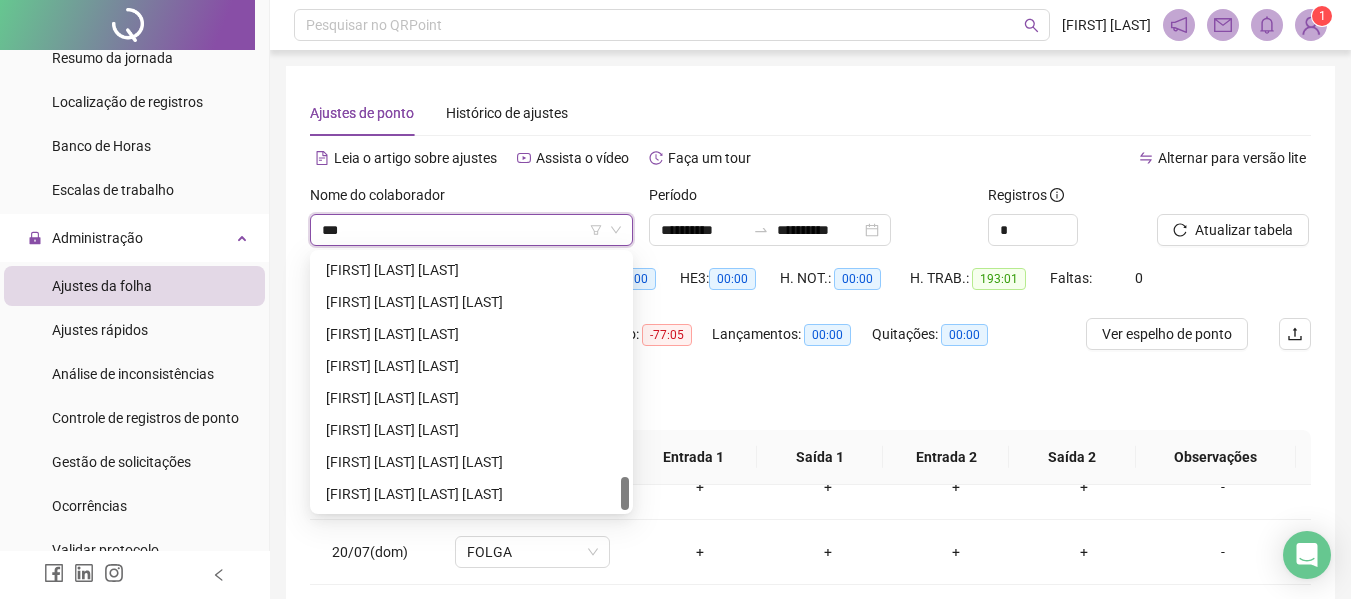 scroll, scrollTop: 0, scrollLeft: 0, axis: both 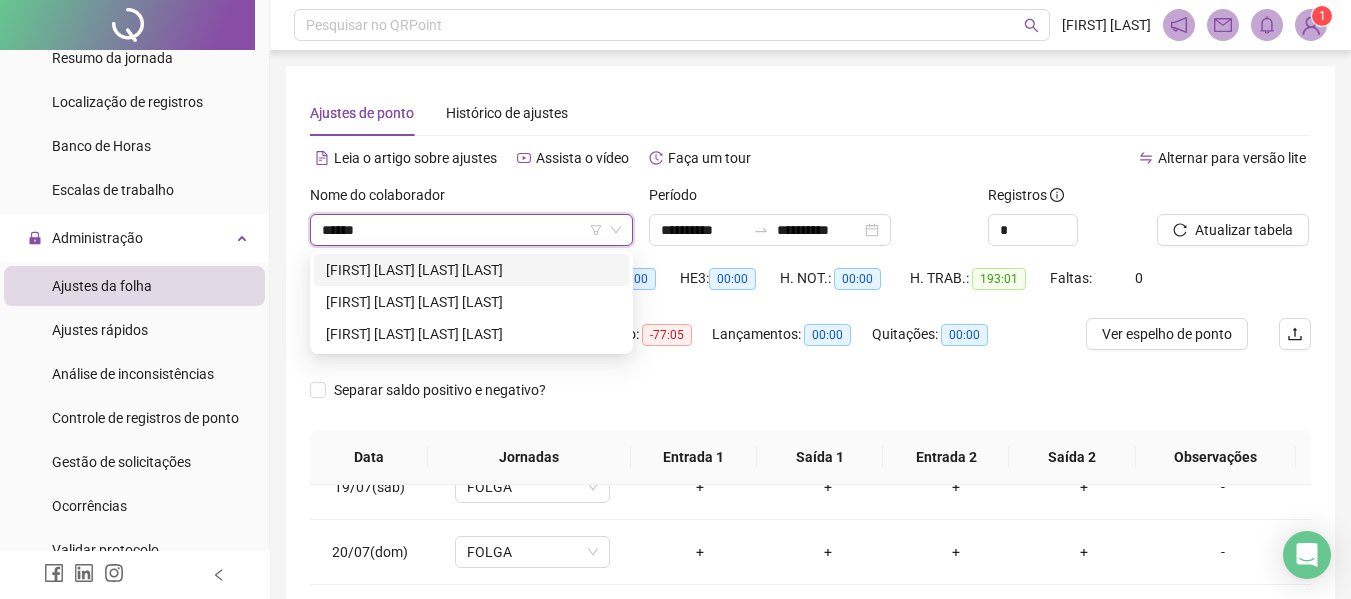 type on "*******" 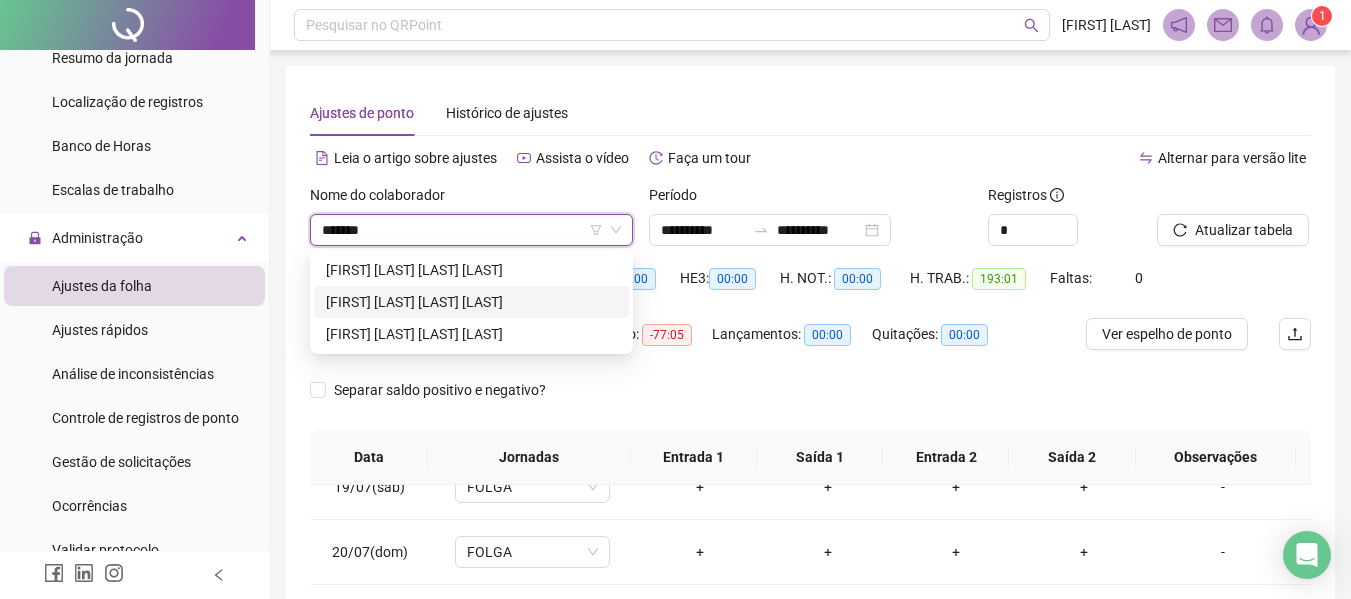 click on "[FIRST] [LAST] [LAST] [LAST]" at bounding box center [471, 302] 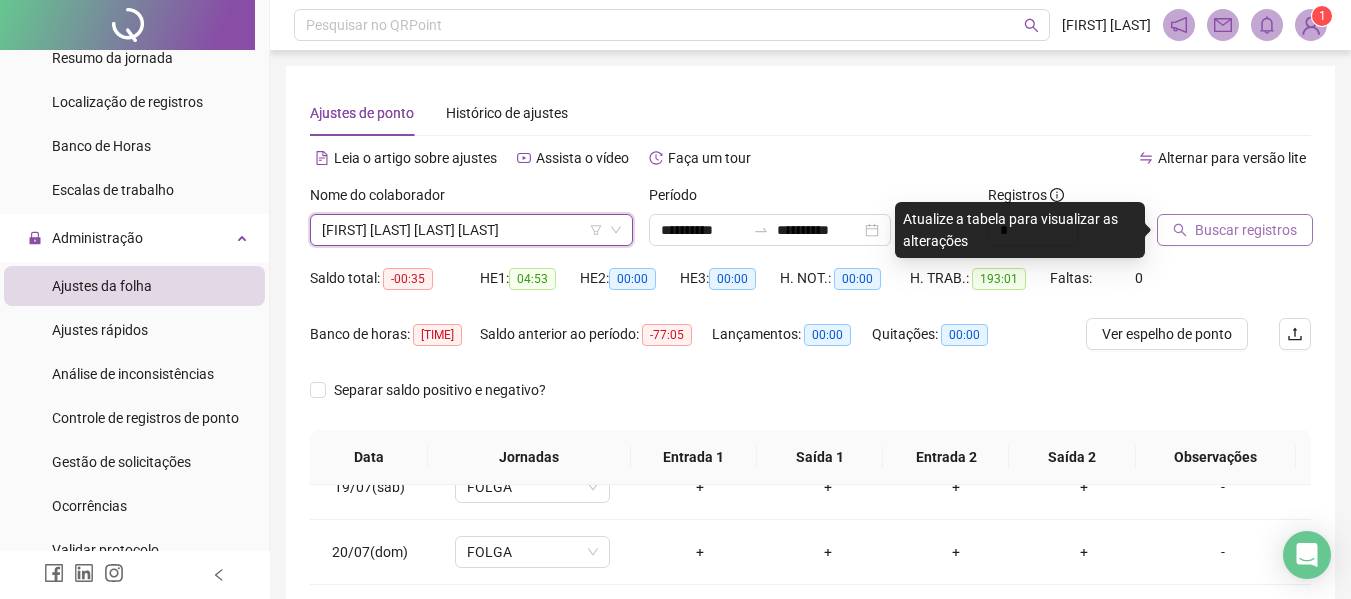 click on "Buscar registros" at bounding box center (1246, 230) 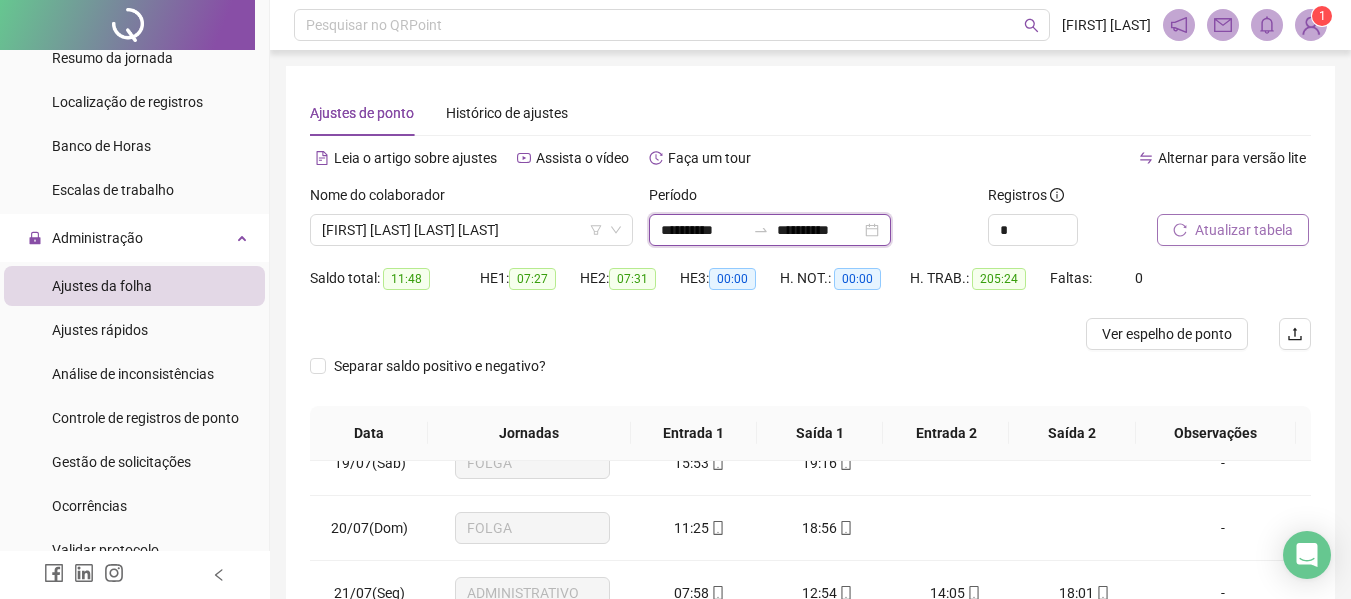 click on "**********" at bounding box center [703, 230] 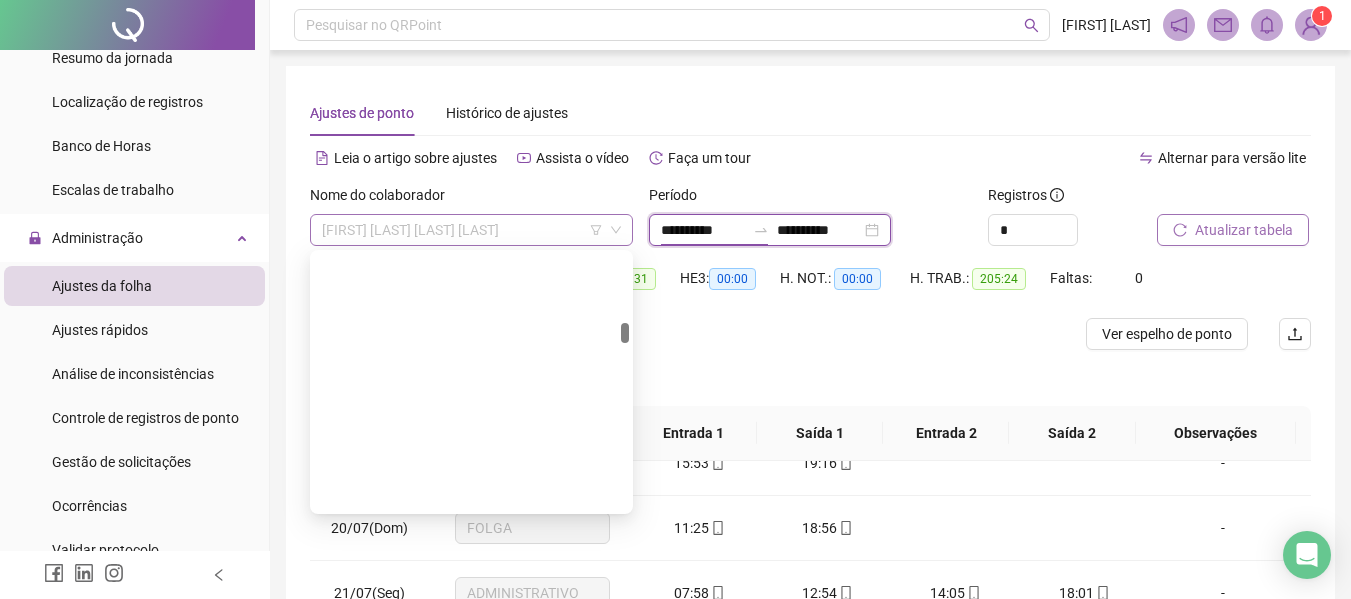 click on "[FIRST] [LAST] [LAST] [LAST]" at bounding box center (471, 230) 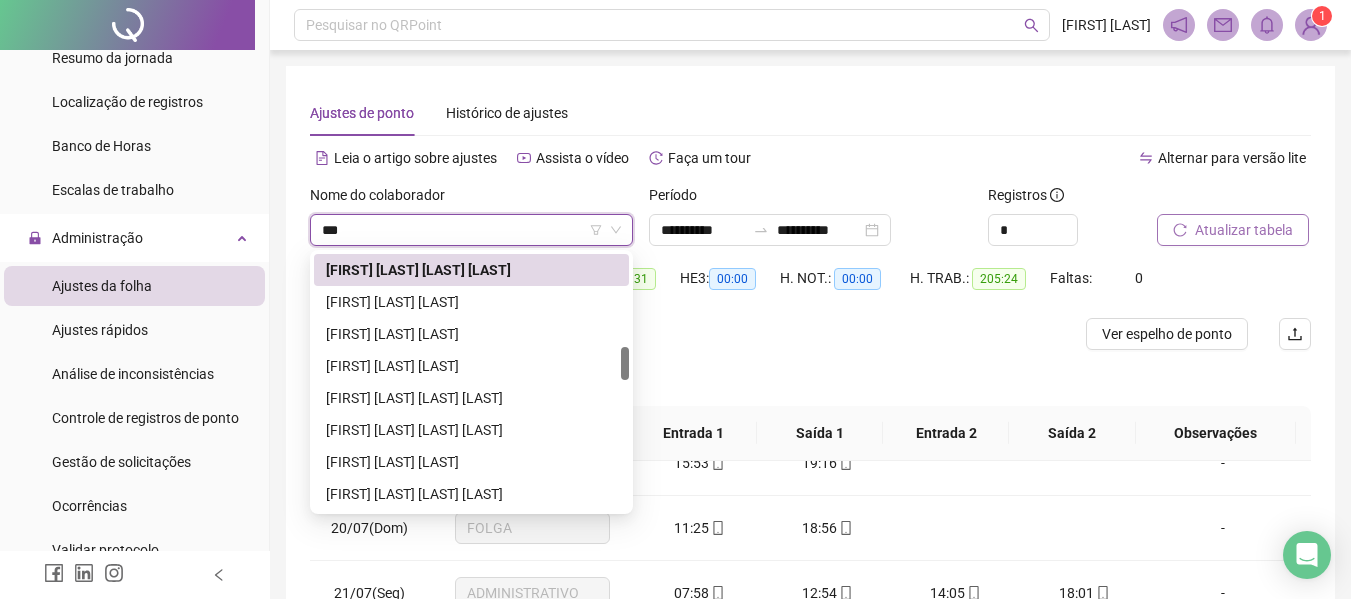 scroll, scrollTop: 0, scrollLeft: 0, axis: both 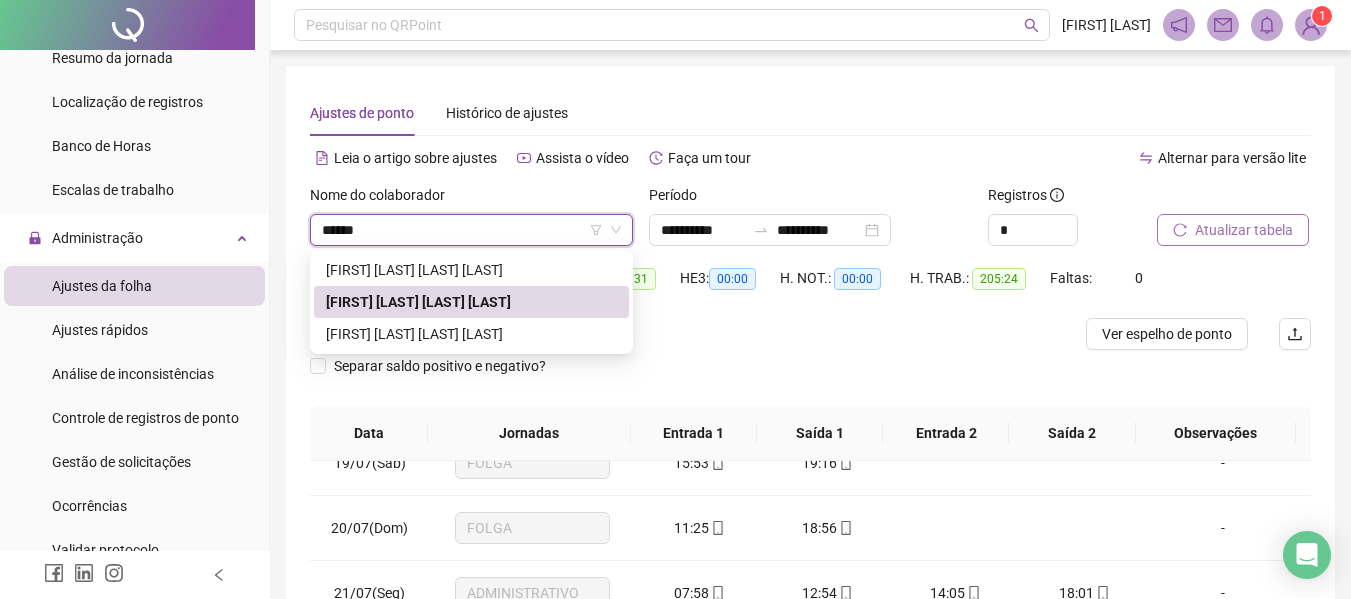 type on "*******" 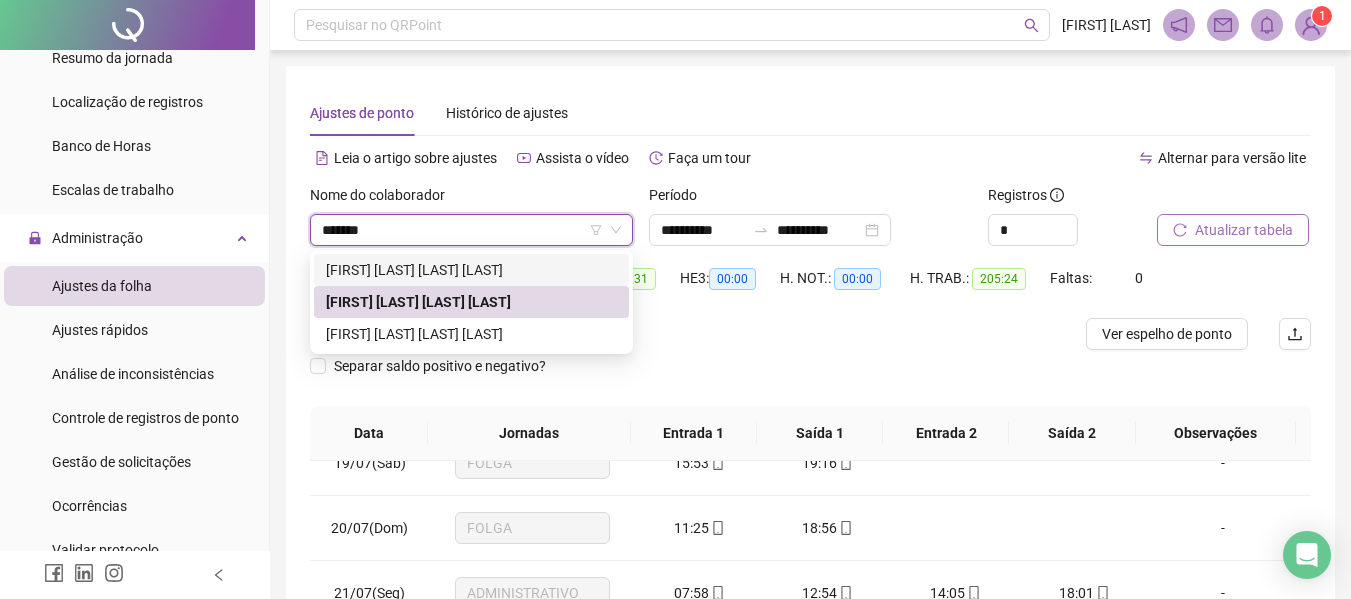 click on "[FIRST] [LAST] [LAST] [LAST]" at bounding box center [471, 270] 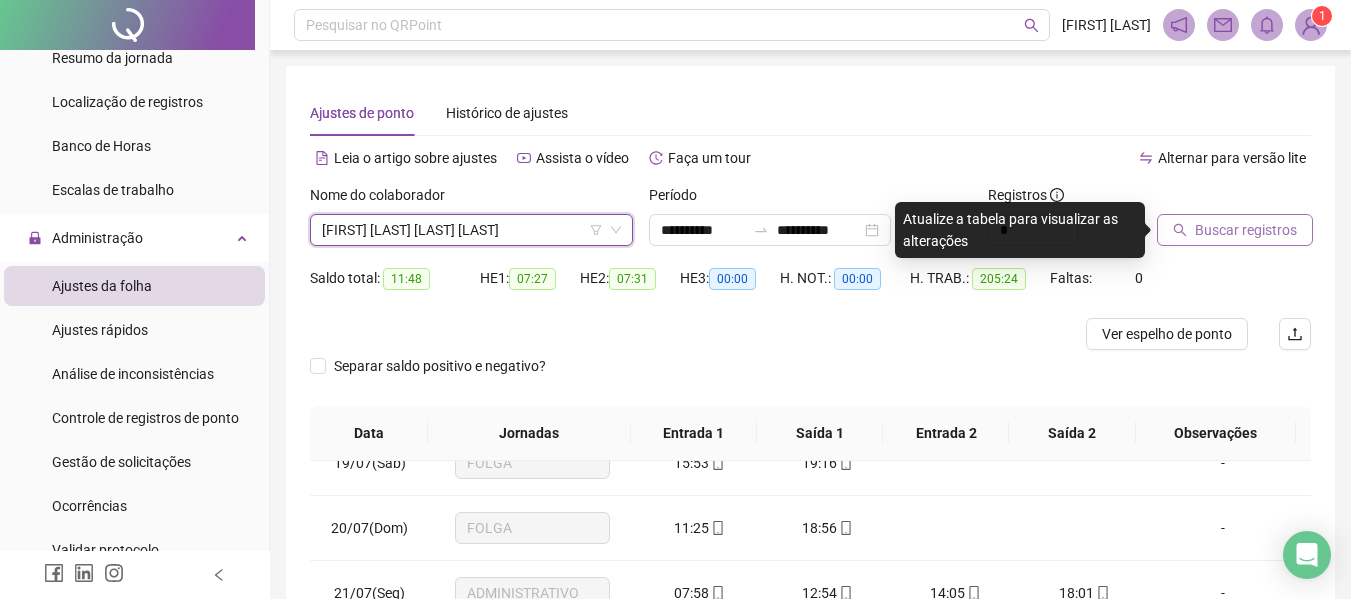 click on "[FIRST] [LAST] [LAST] [LAST]" at bounding box center (471, 230) 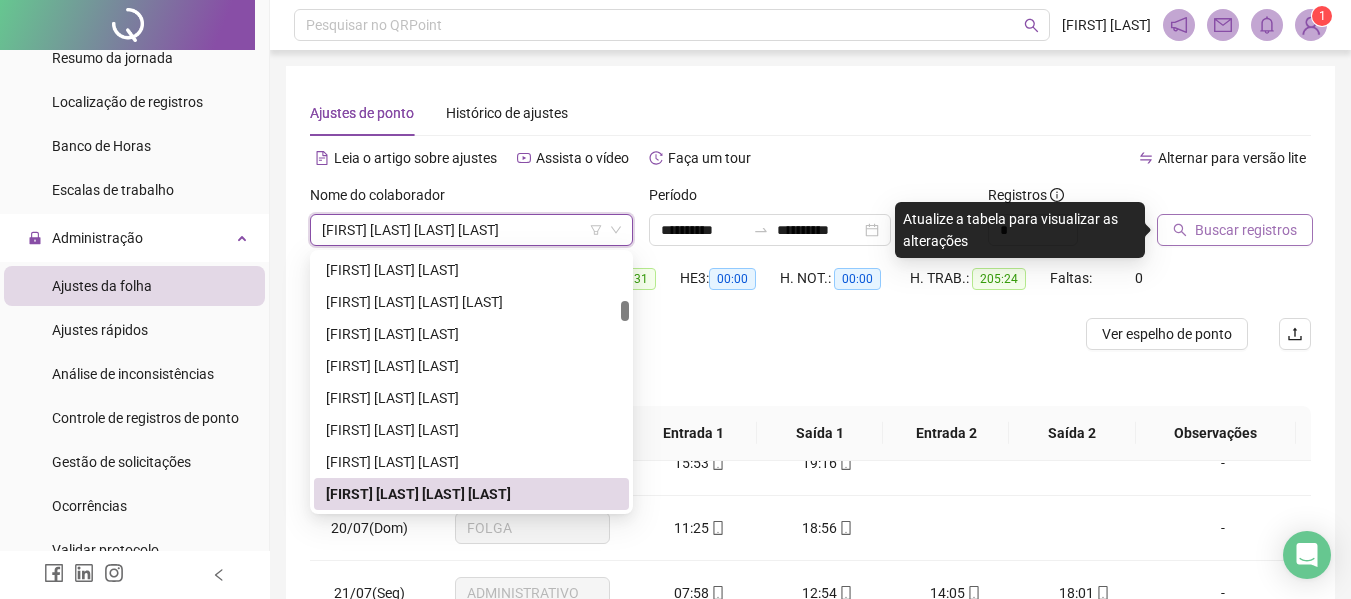 click on "[FIRST] [LAST] [LAST] [LAST]" at bounding box center (471, 230) 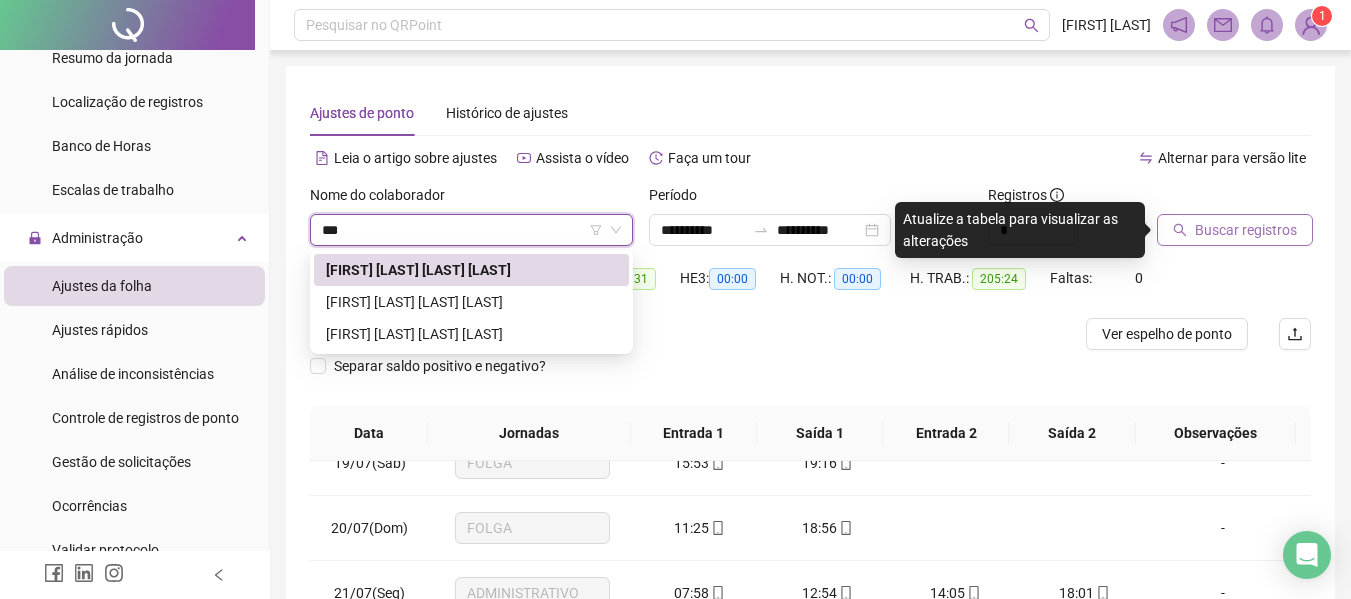 scroll, scrollTop: 0, scrollLeft: 0, axis: both 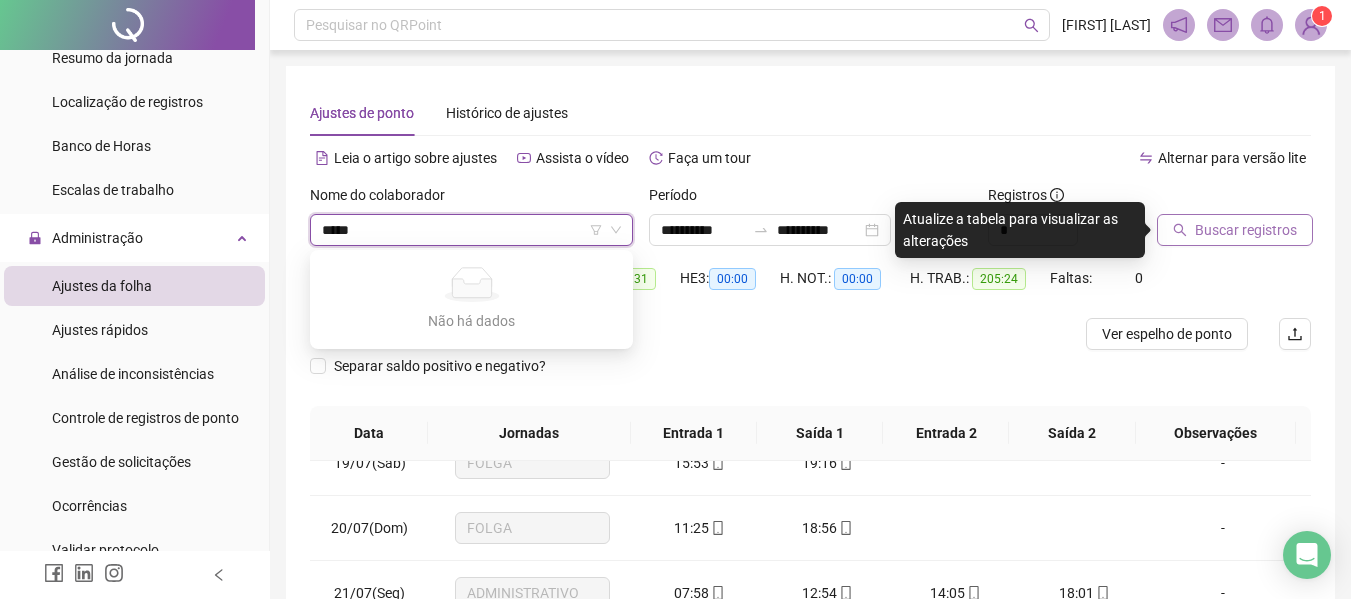 type on "****" 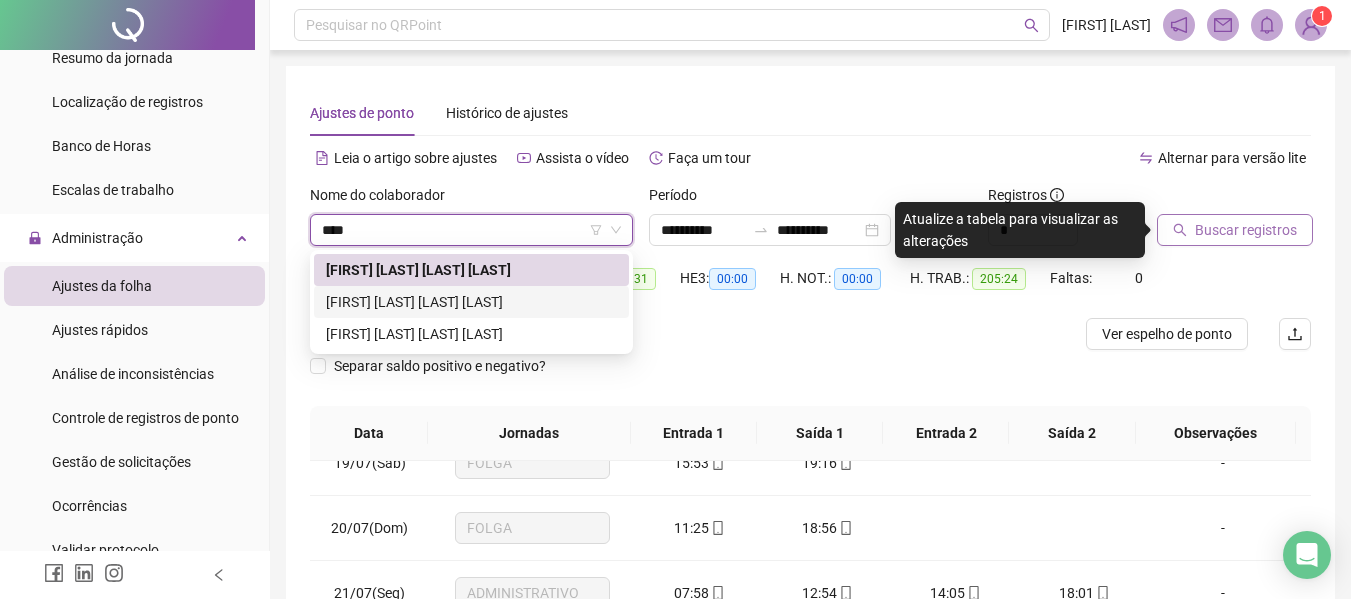 click on "[FIRST] [LAST] [LAST] [LAST]" at bounding box center [471, 302] 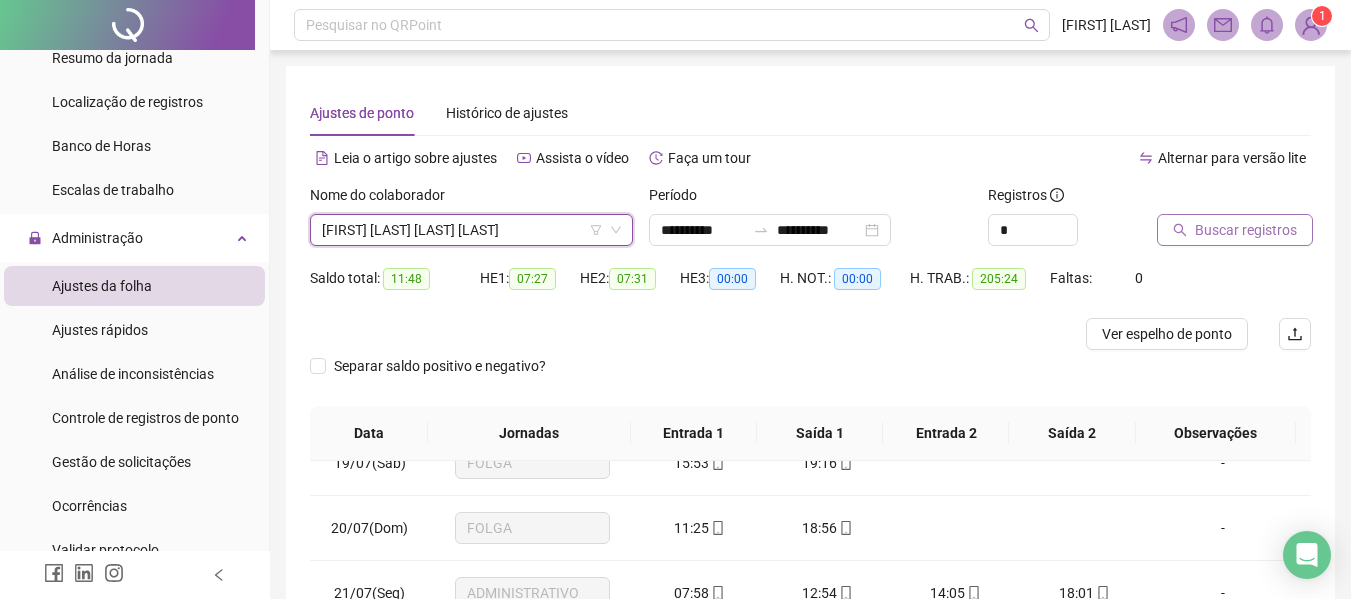 click on "Buscar registros" at bounding box center [1246, 230] 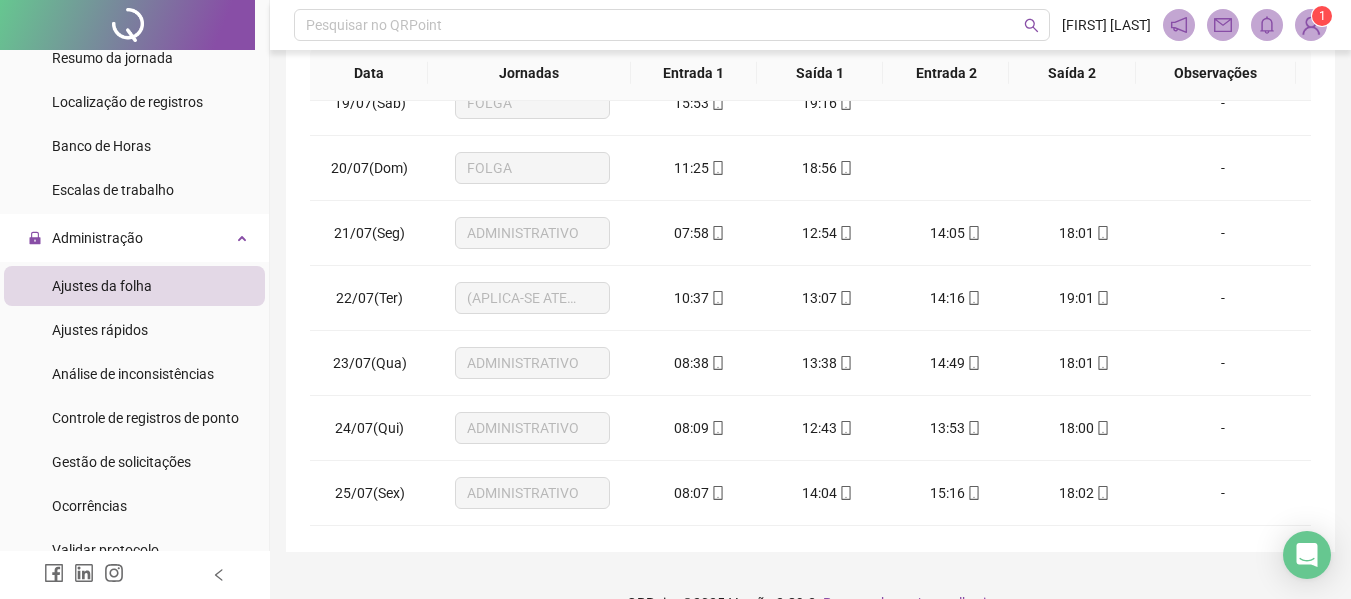 scroll, scrollTop: 399, scrollLeft: 0, axis: vertical 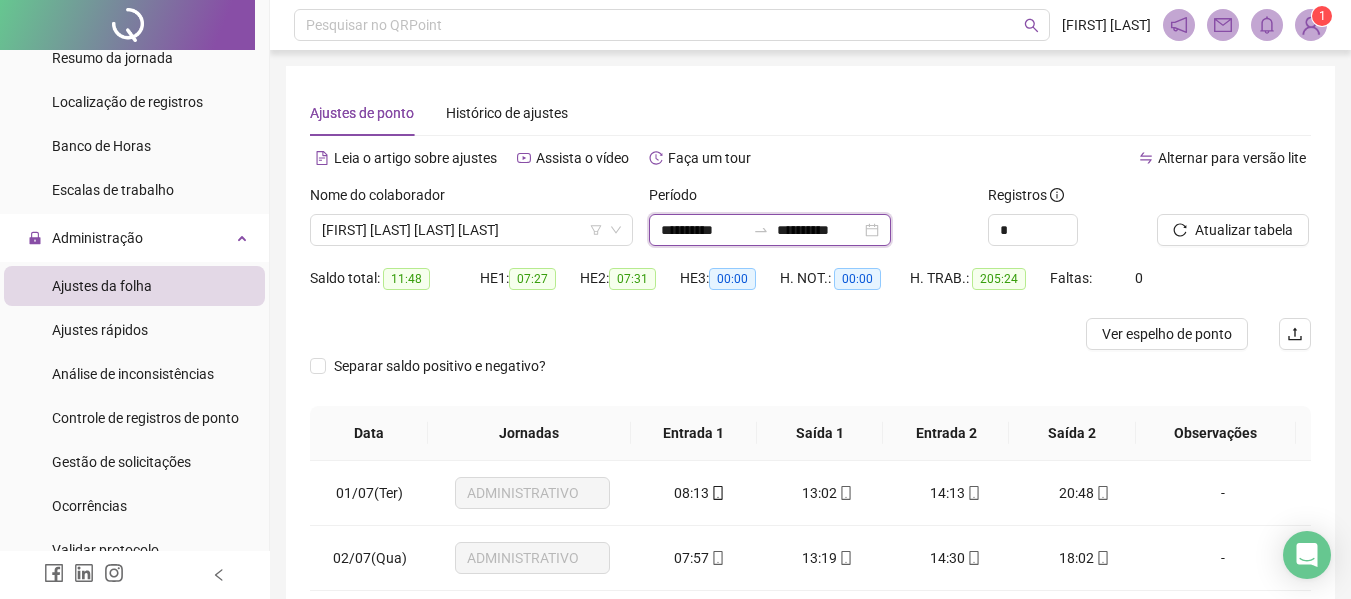 click on "**********" at bounding box center [703, 230] 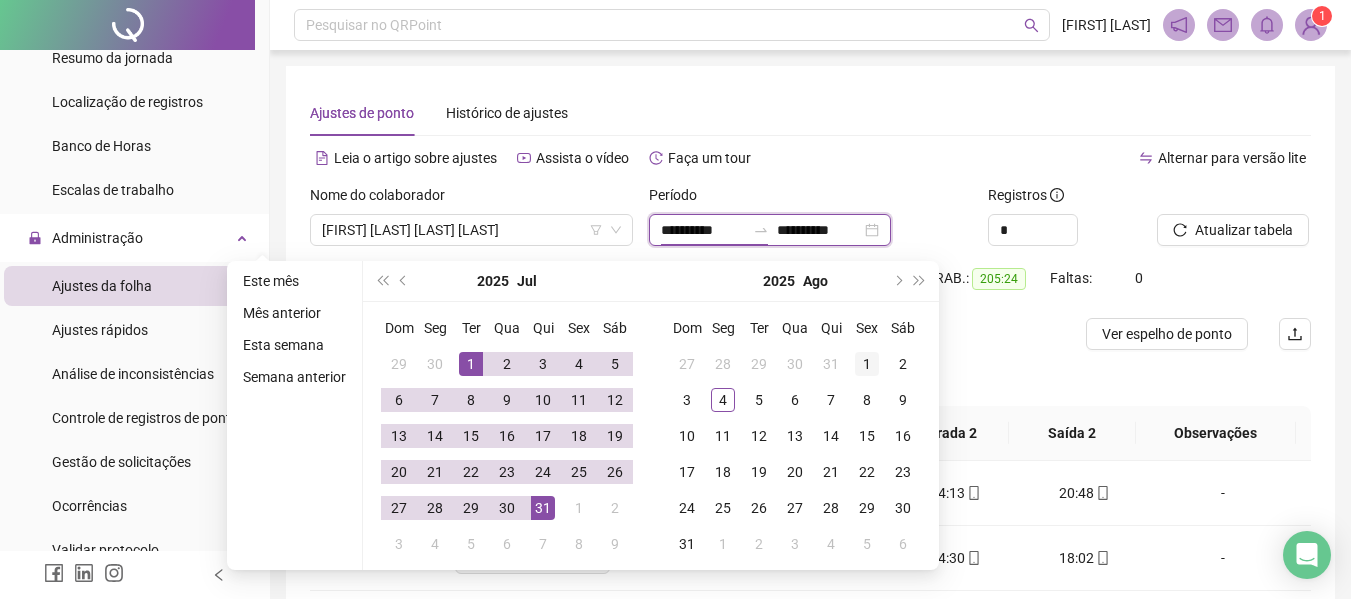 type on "**********" 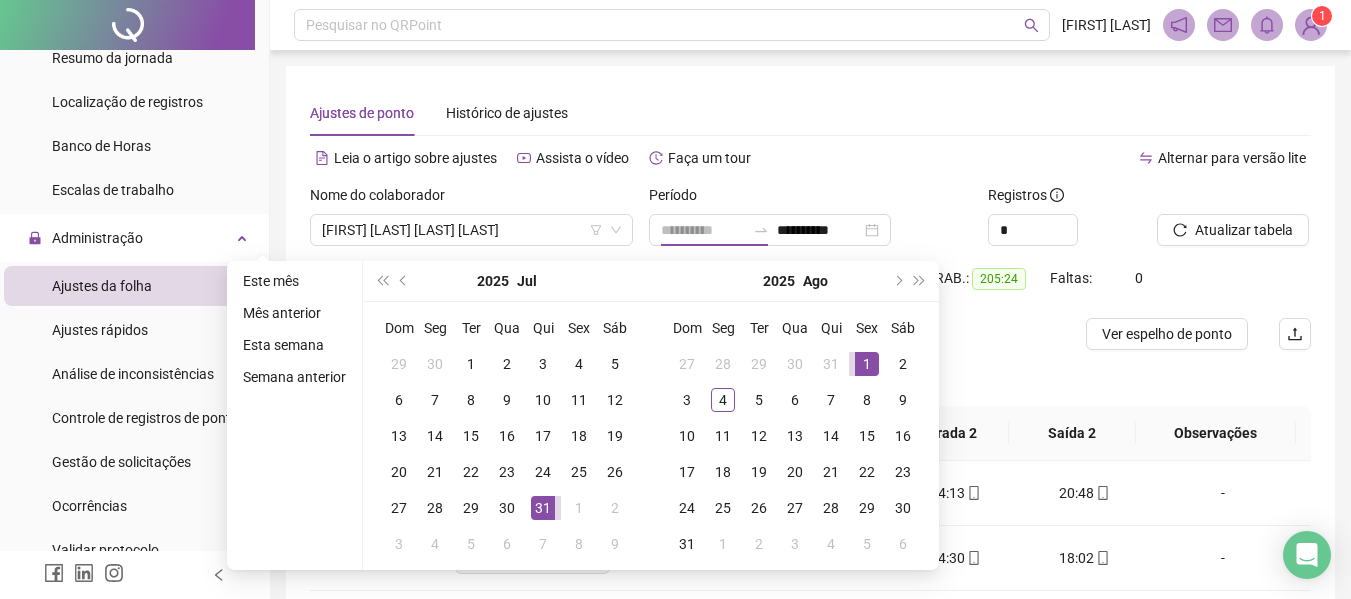 click on "1" at bounding box center (867, 364) 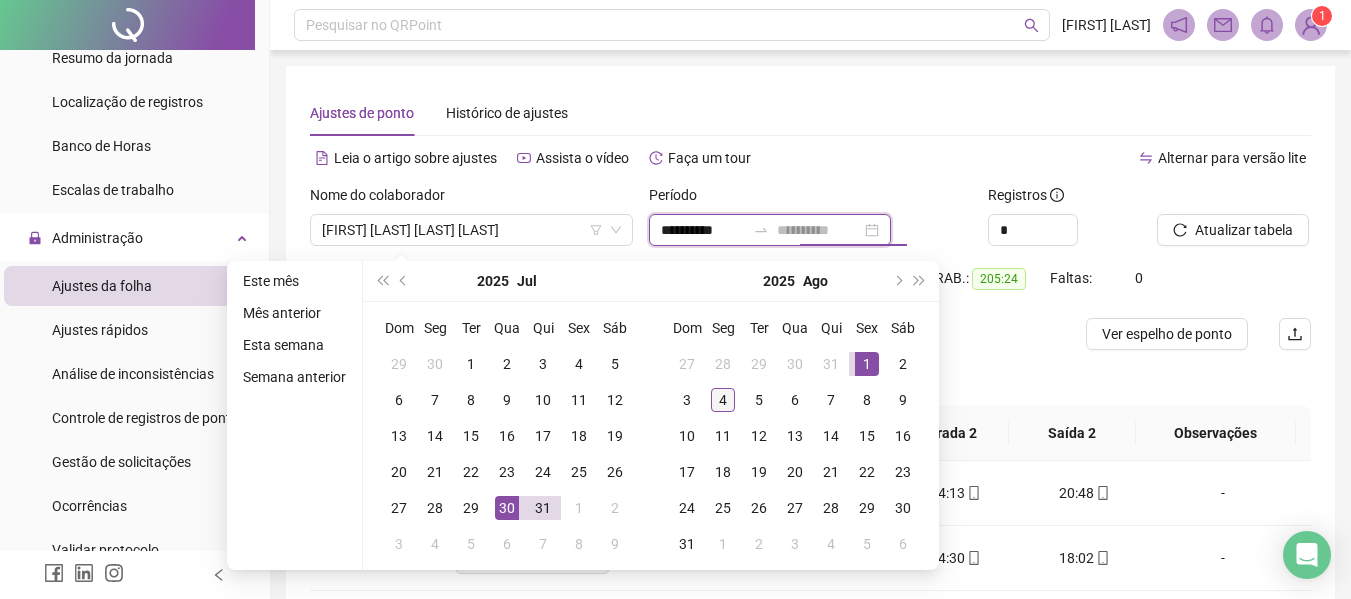 type on "**********" 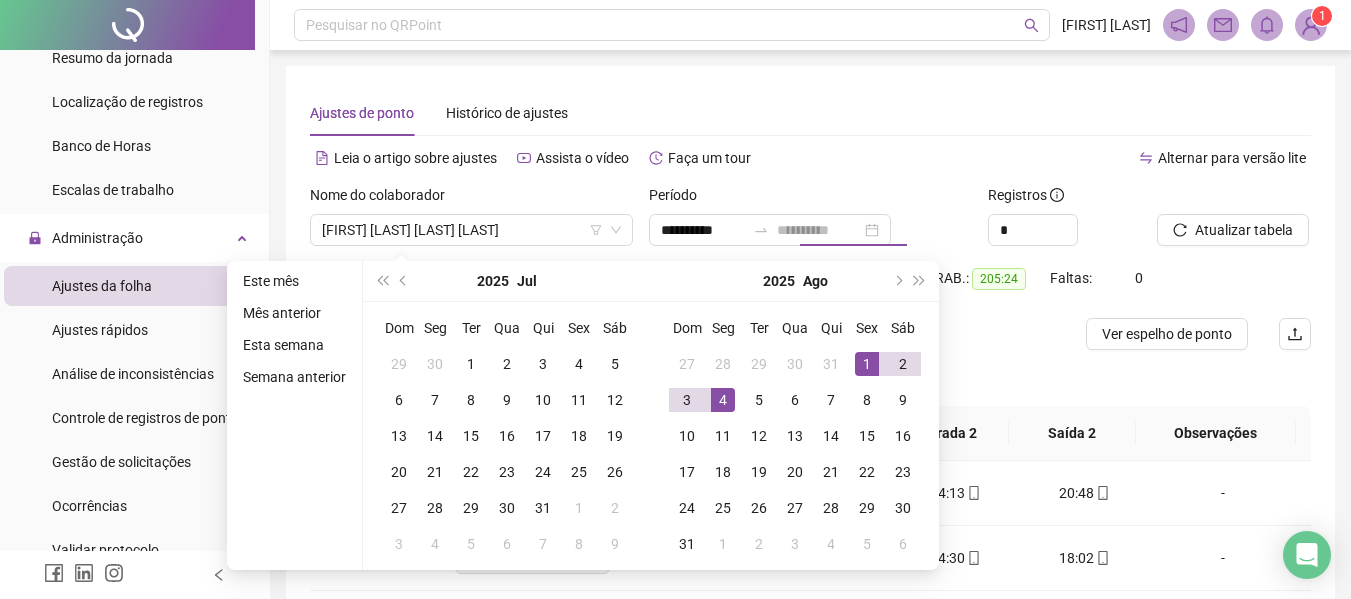 drag, startPoint x: 721, startPoint y: 408, endPoint x: 818, endPoint y: 364, distance: 106.51291 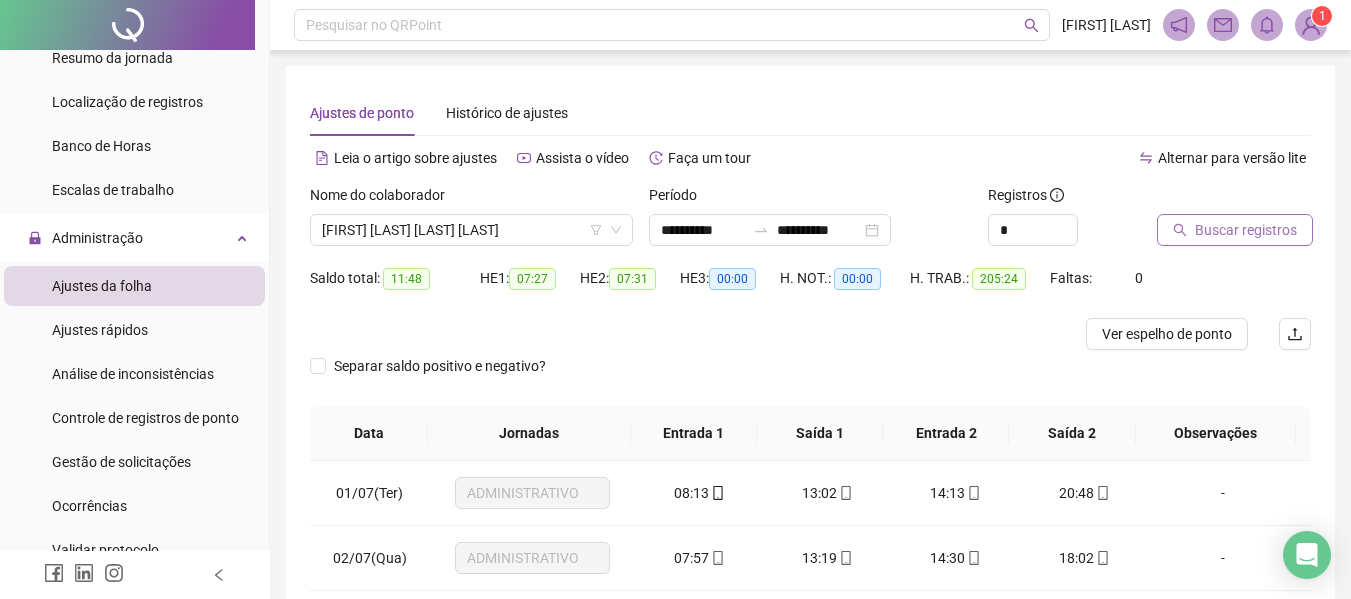 click on "Buscar registros" at bounding box center (1246, 230) 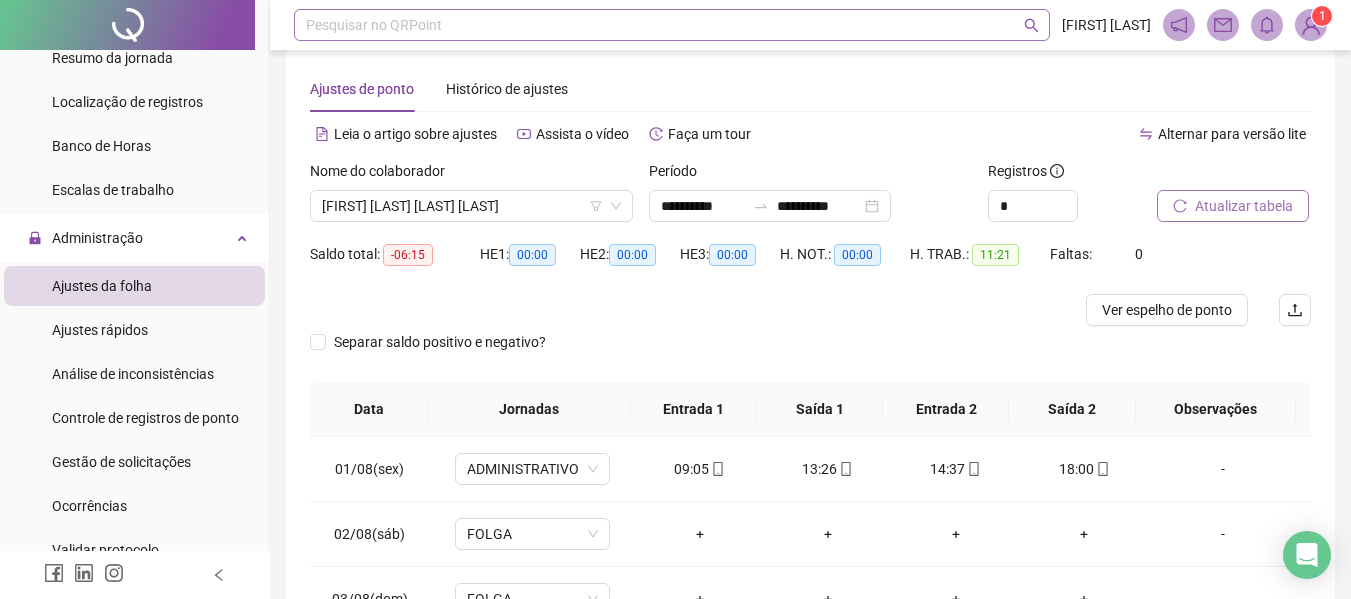 scroll, scrollTop: 0, scrollLeft: 0, axis: both 